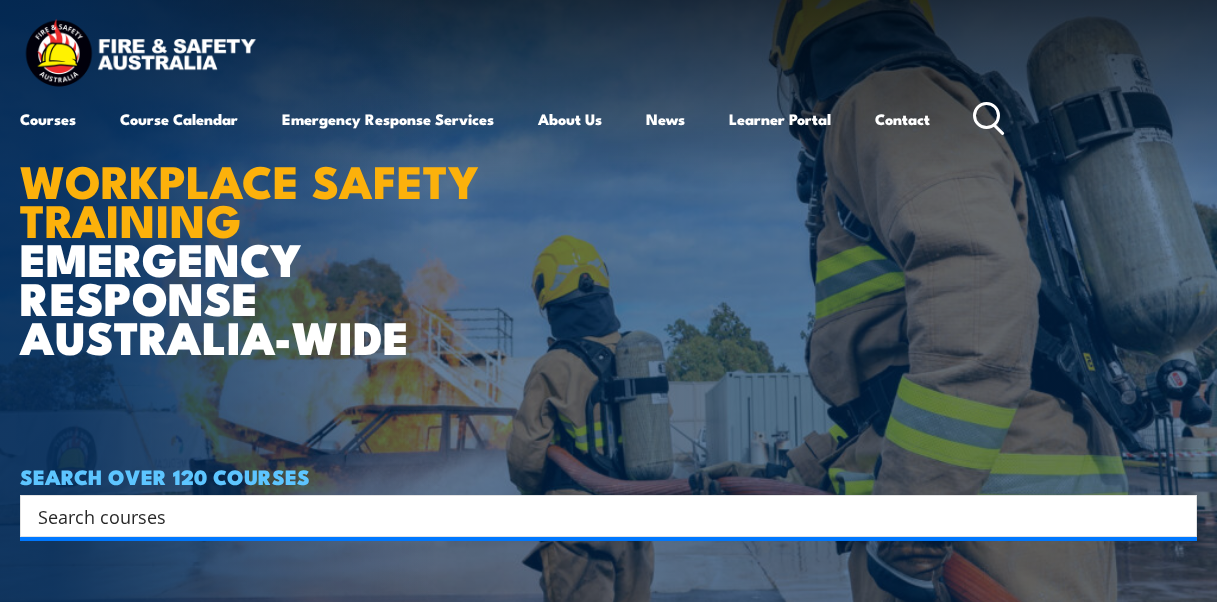scroll, scrollTop: 0, scrollLeft: 0, axis: both 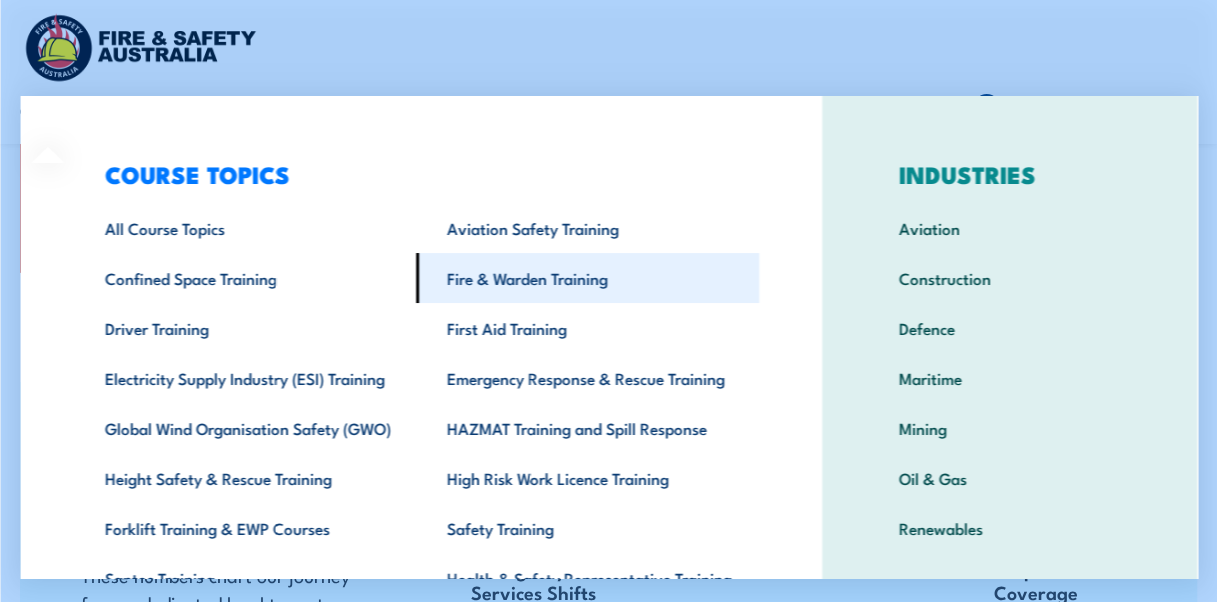 click on "Fire & Warden Training" at bounding box center [587, 278] 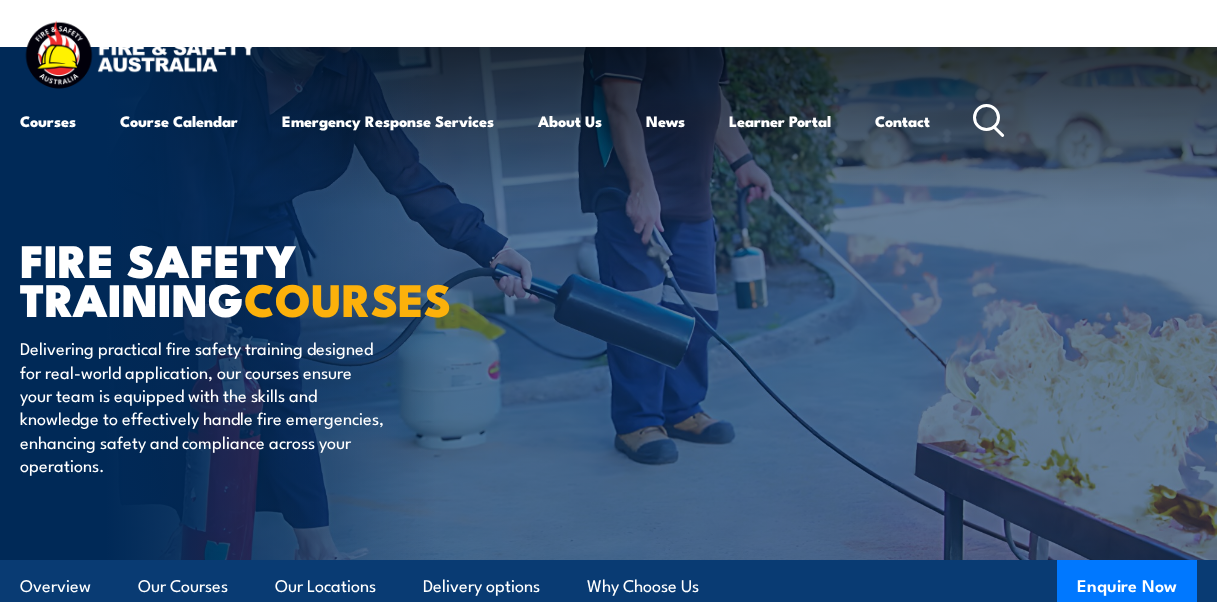 scroll, scrollTop: 0, scrollLeft: 0, axis: both 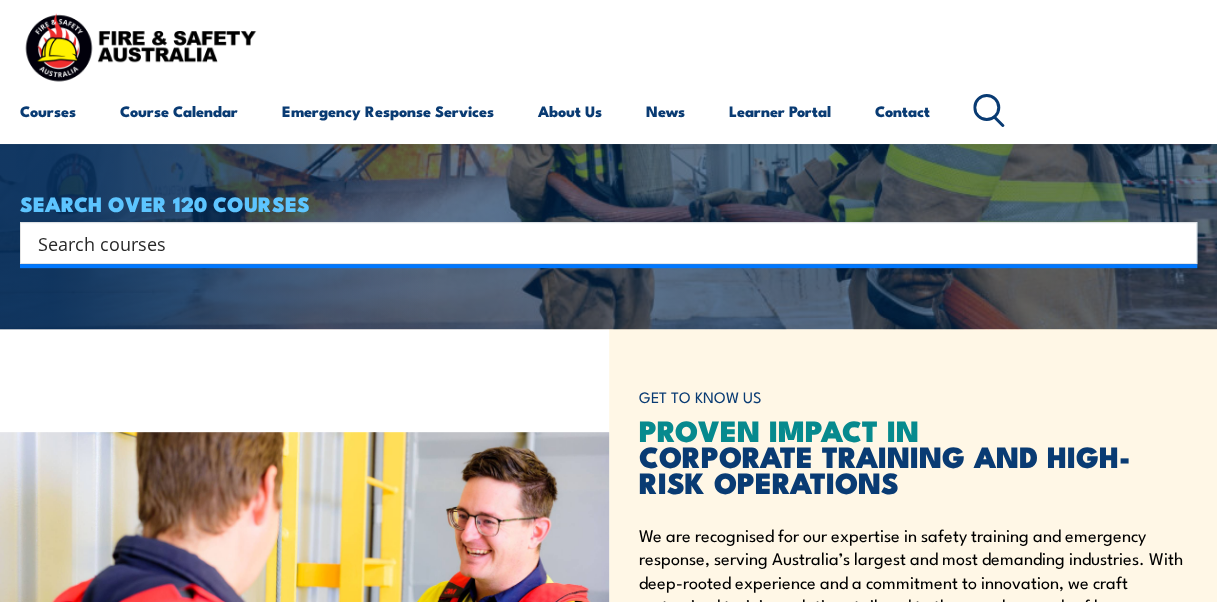 click at bounding box center [595, 243] 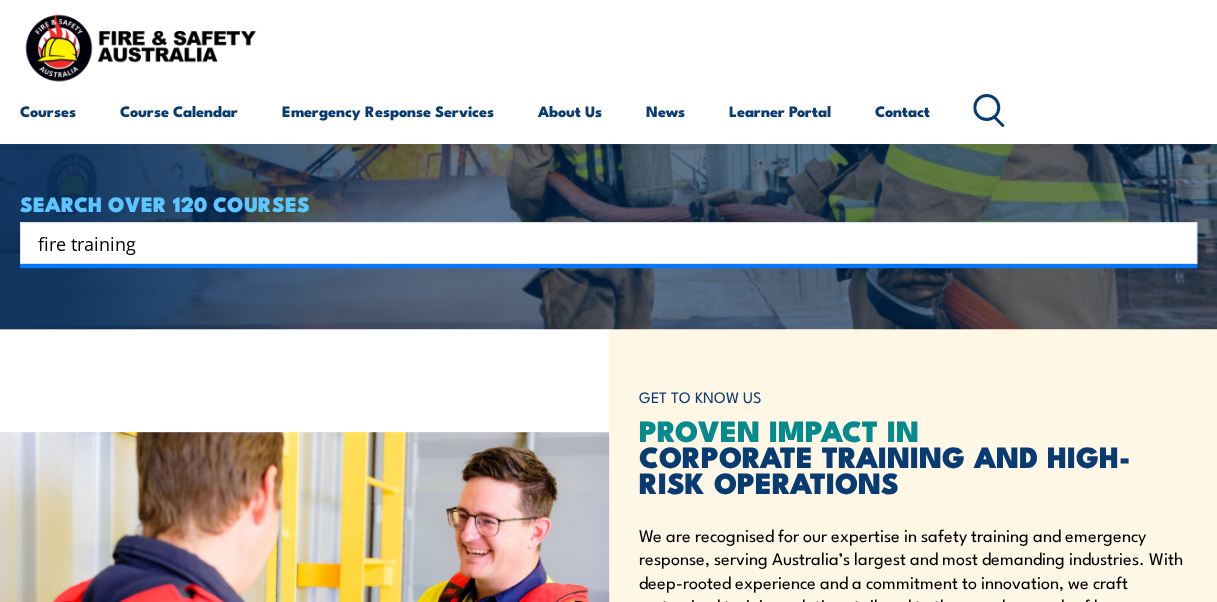 type on "fire training" 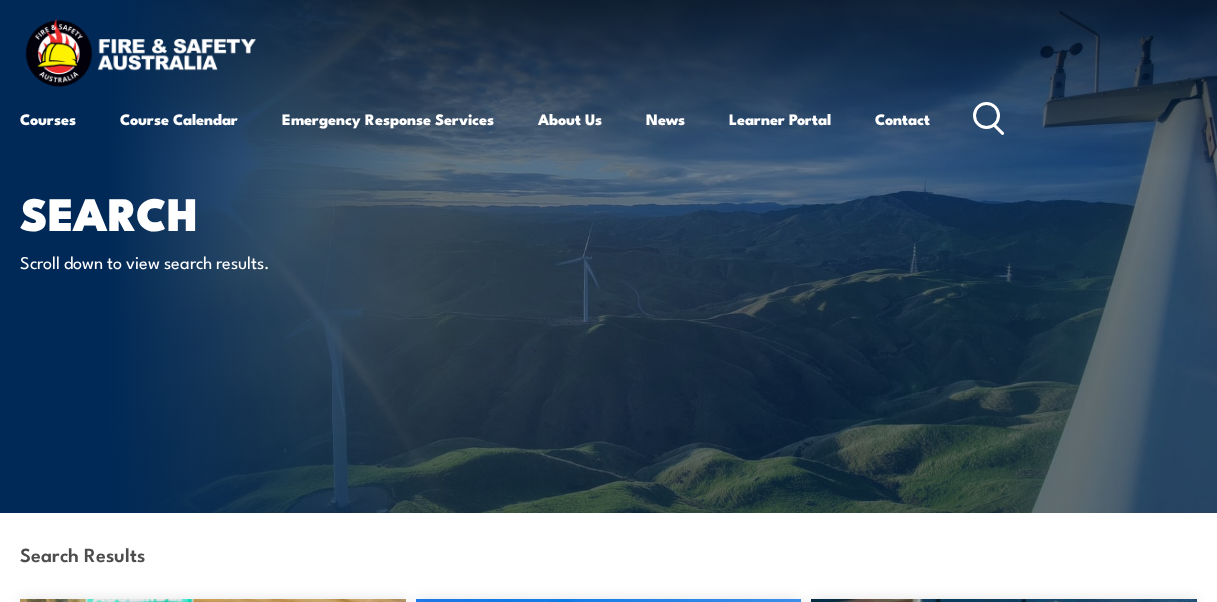 scroll, scrollTop: 0, scrollLeft: 0, axis: both 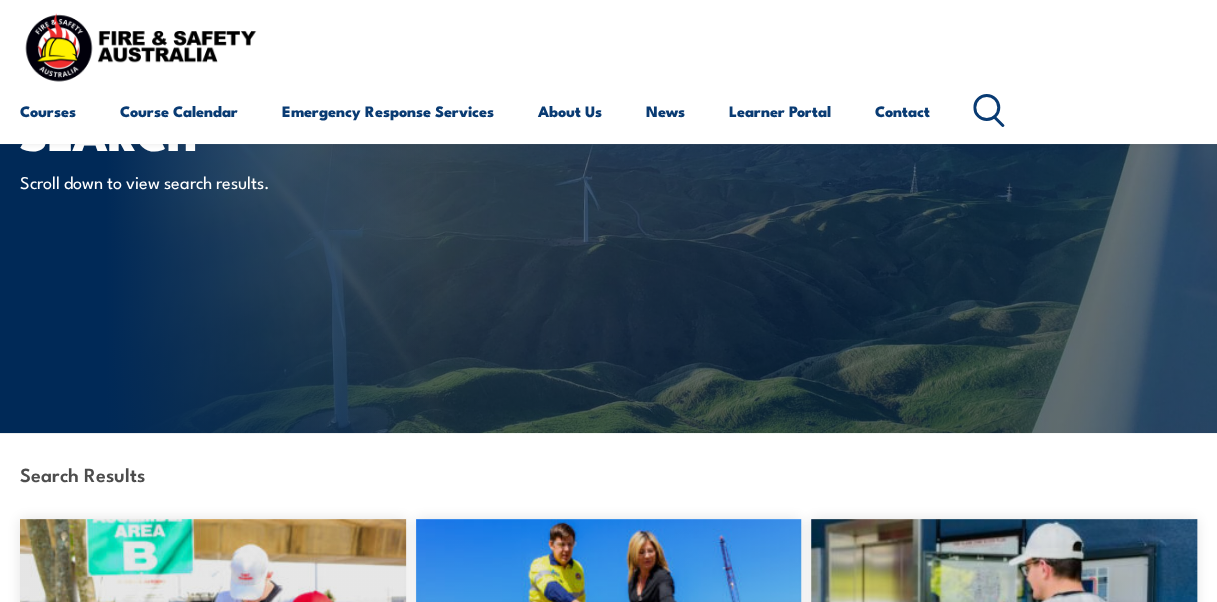 click 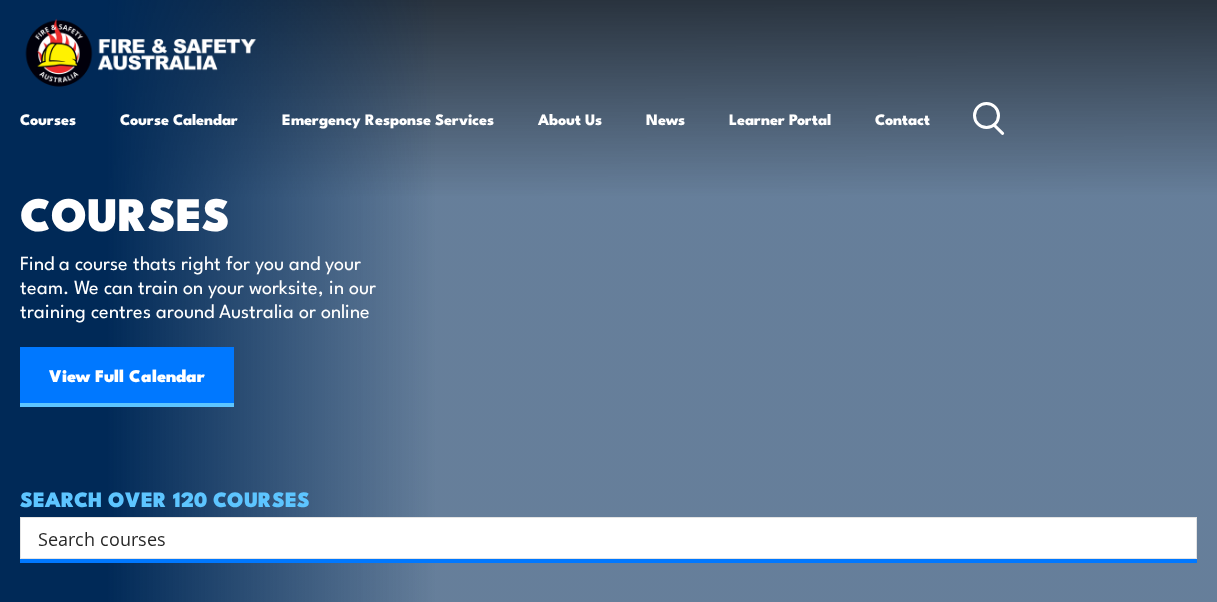 scroll, scrollTop: 0, scrollLeft: 0, axis: both 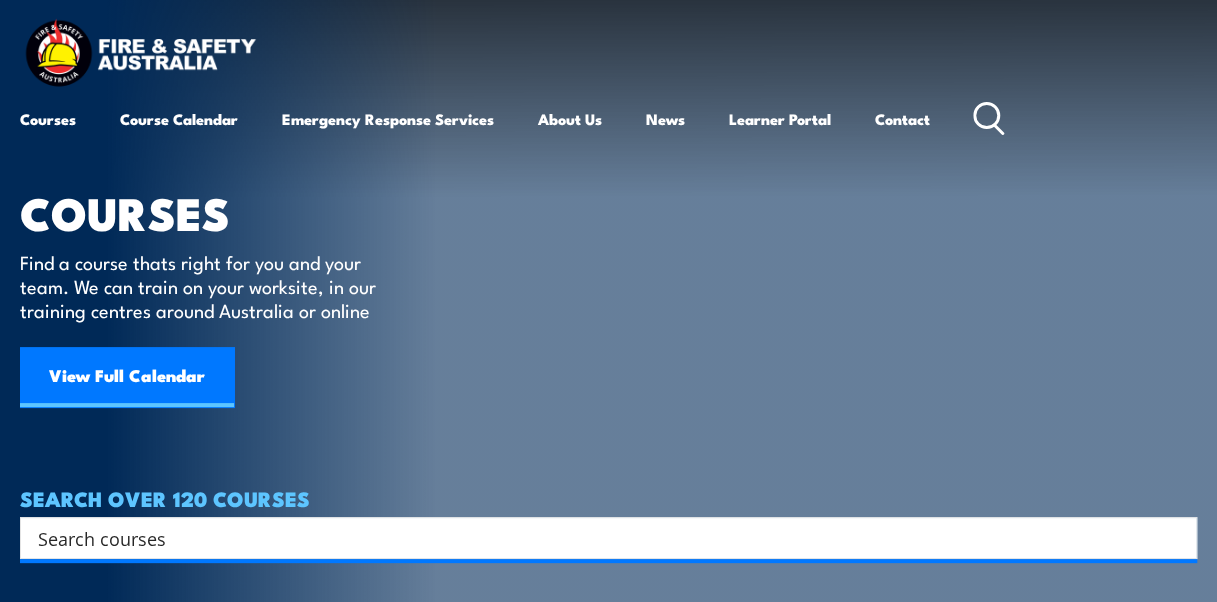 click at bounding box center (595, 538) 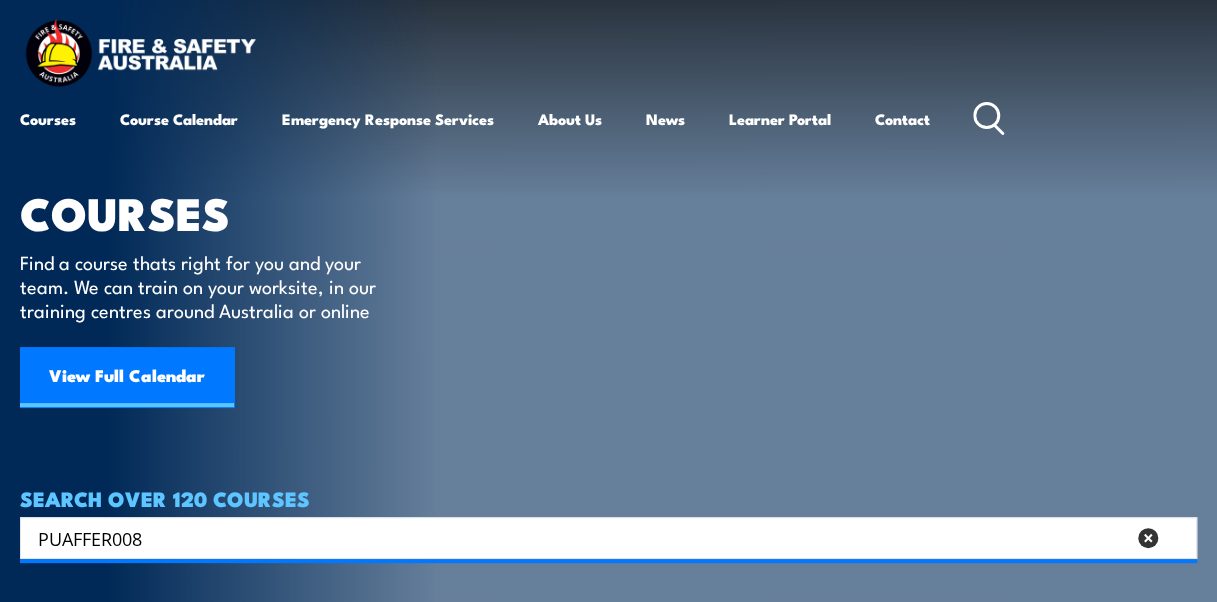 type on "PUAFFER008" 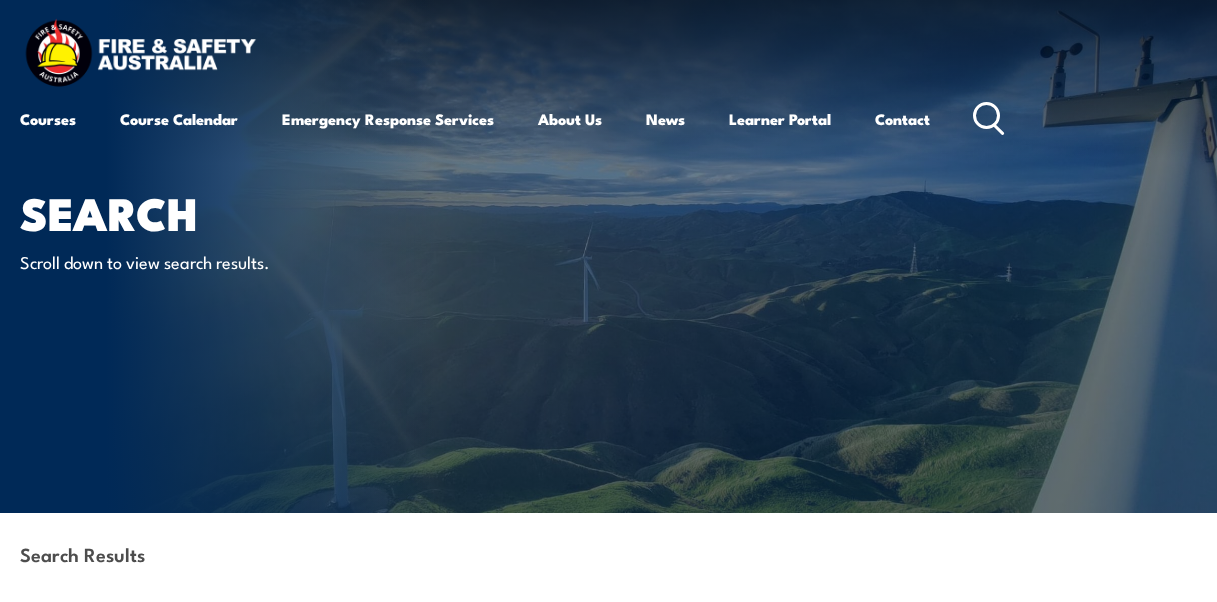 scroll, scrollTop: 0, scrollLeft: 0, axis: both 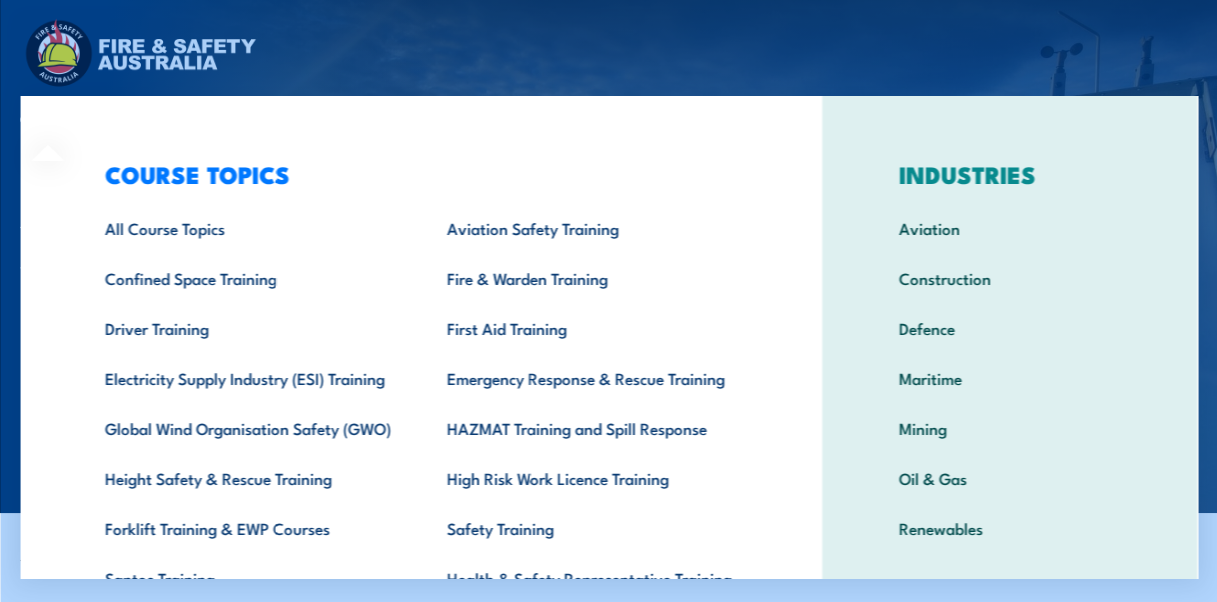 click on "COURSE TOPICS
All Course Topics
Aviation Safety Training Confined Space Training Fire & Warden Training Driver Training First Aid Training Electricity Supply Industry (ESI) Training Emergency Response & Rescue Training Global Wind Organisation Safety (GWO) HAZMAT Training and Spill Response Height Safety & Rescue Training High Risk Work Licence Training Forklift Training & EWP Courses Safety Training Santos Training Health & Safety Representative Training Work Health & Safety Training (WHS)" at bounding box center (420, 412) 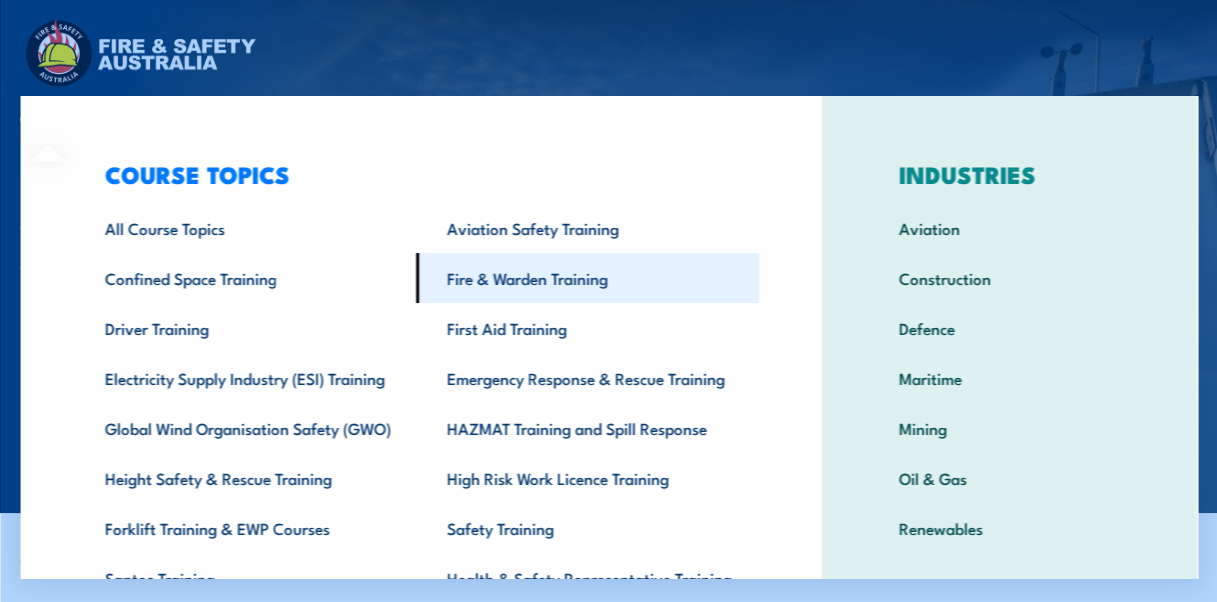 click on "Fire & Warden Training" at bounding box center (587, 278) 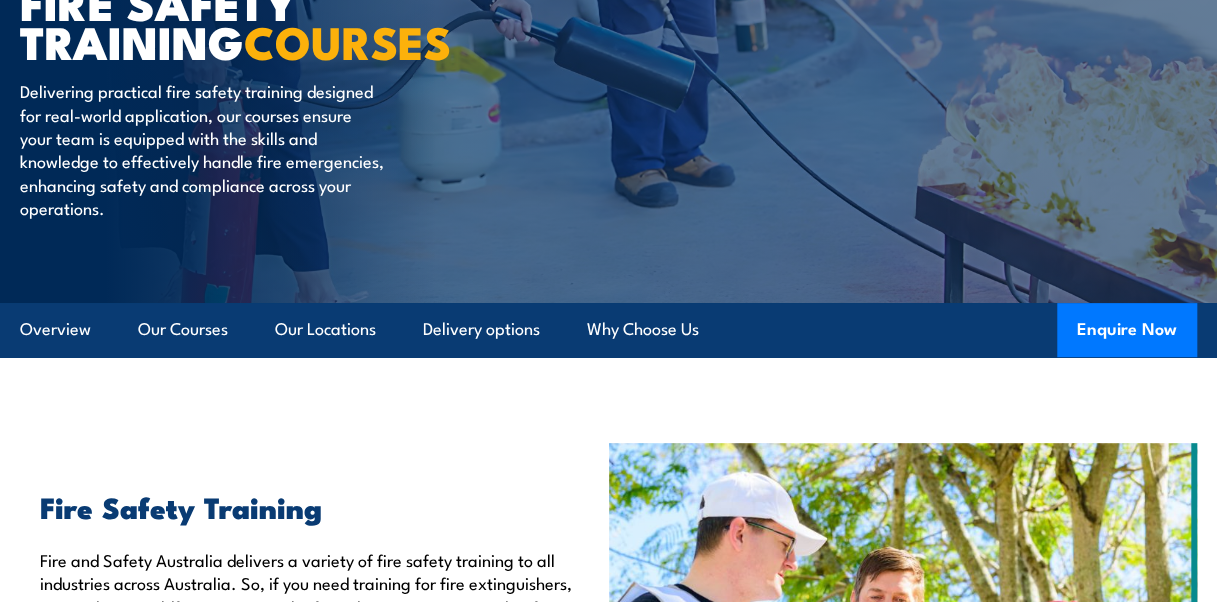 scroll, scrollTop: 0, scrollLeft: 0, axis: both 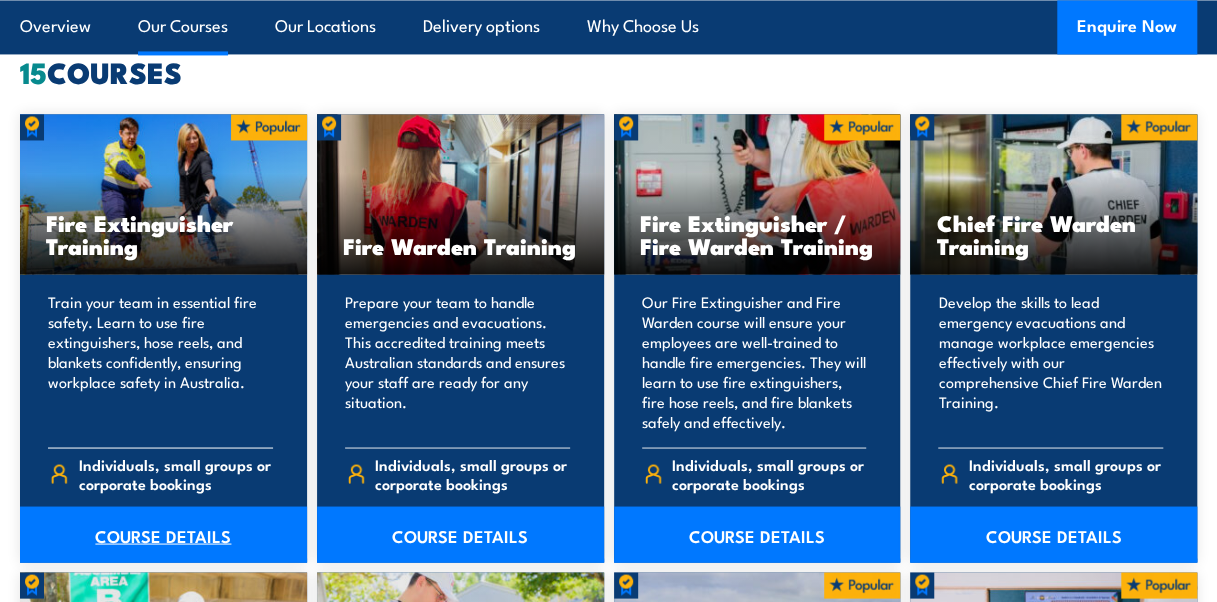 click on "COURSE DETAILS" at bounding box center [163, 534] 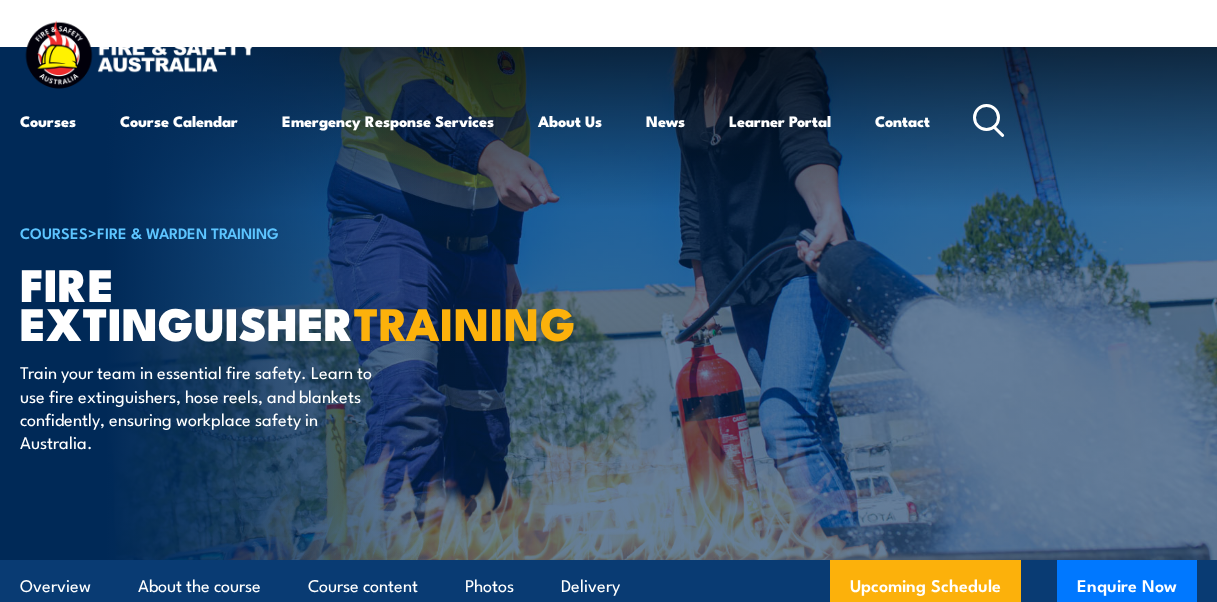 scroll, scrollTop: 0, scrollLeft: 0, axis: both 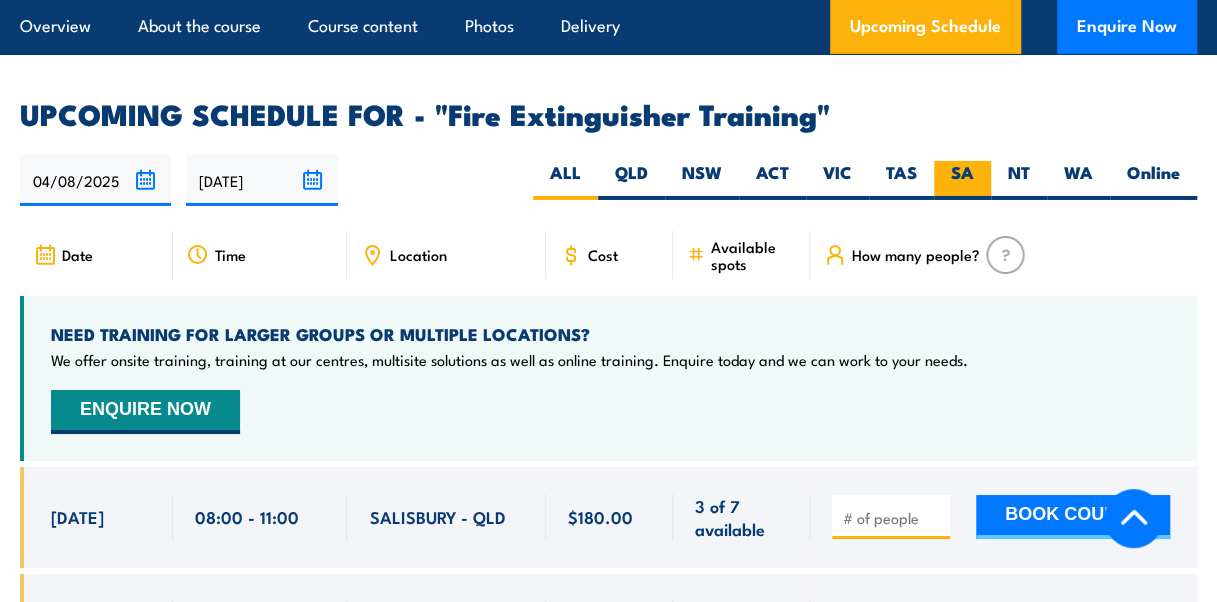 click on "SA" at bounding box center [962, 180] 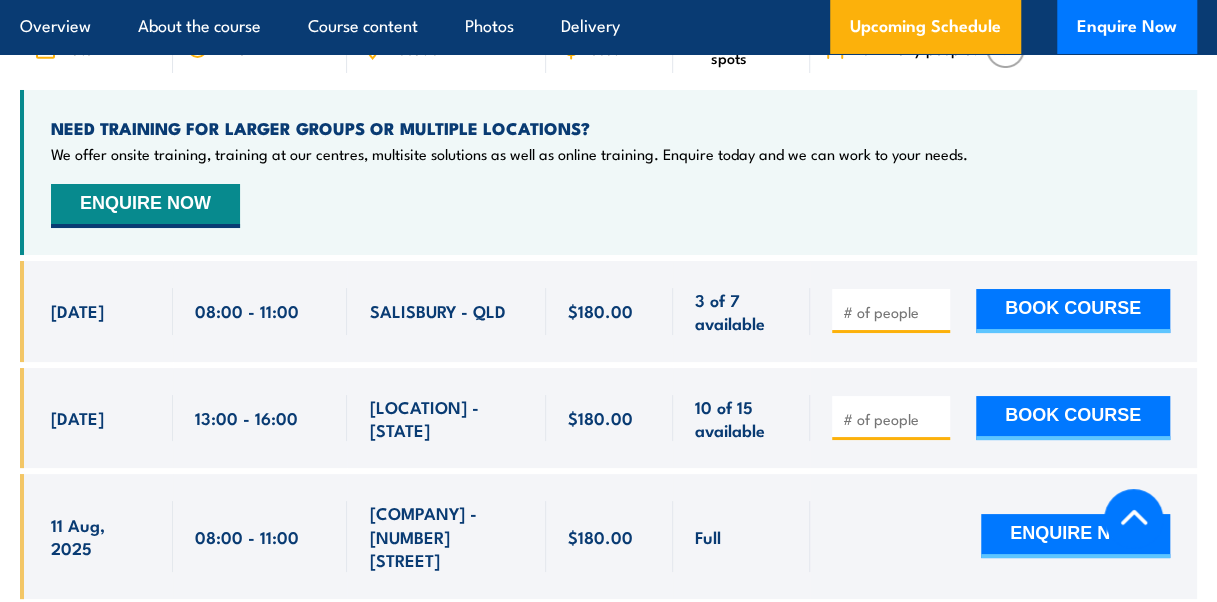 scroll, scrollTop: 3494, scrollLeft: 0, axis: vertical 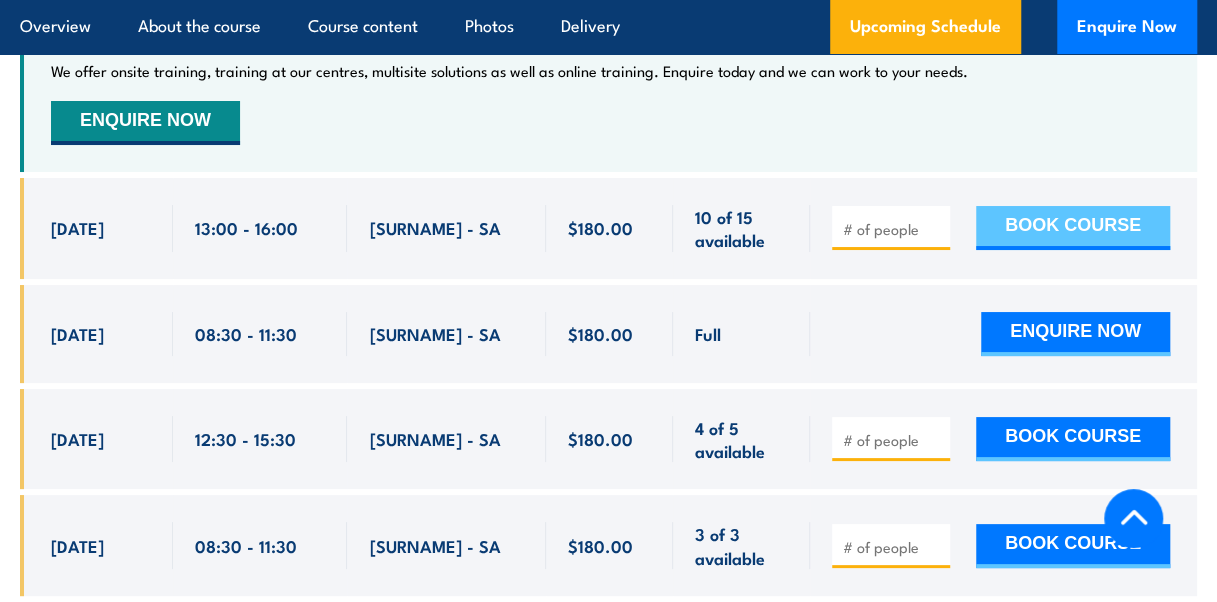 click on "BOOK COURSE" at bounding box center [1073, 228] 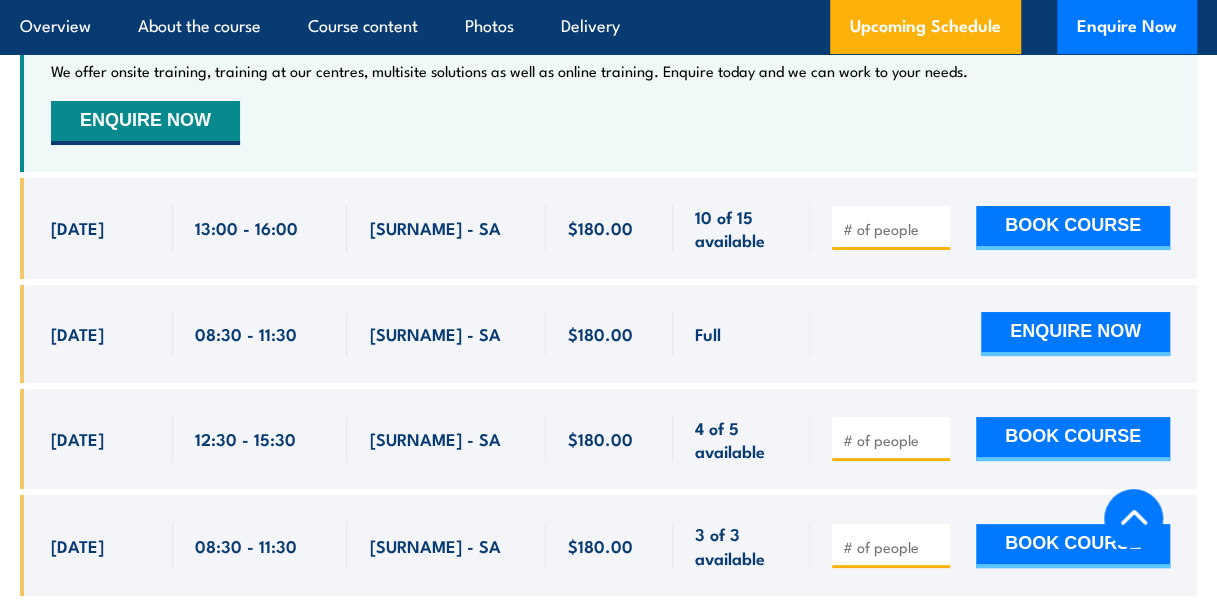 click at bounding box center [893, 229] 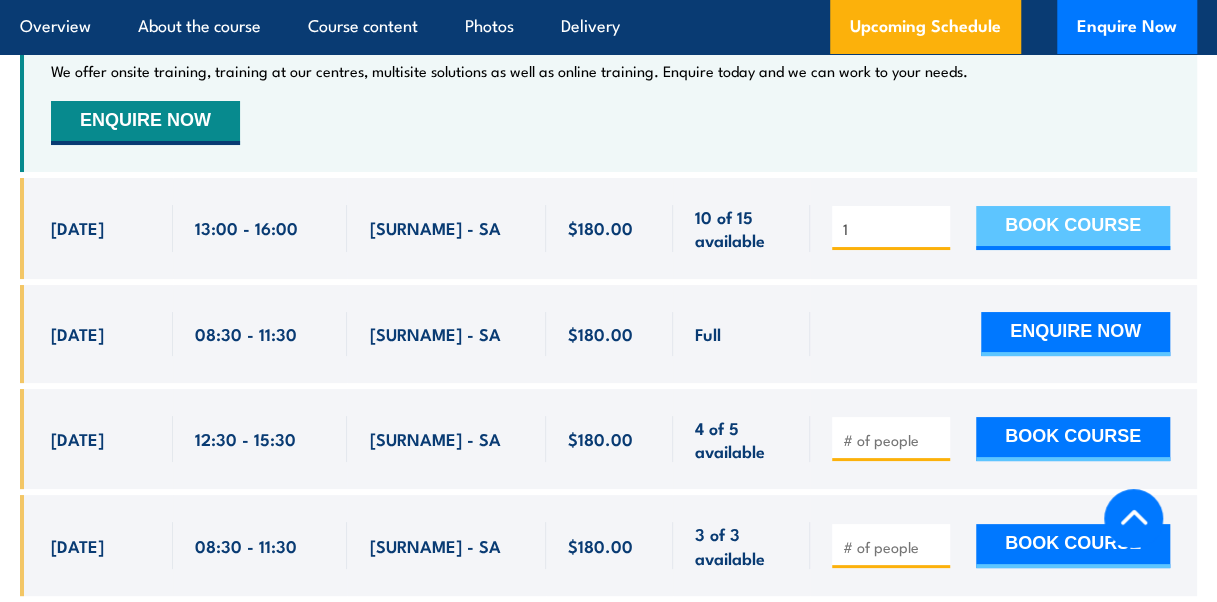 type on "1" 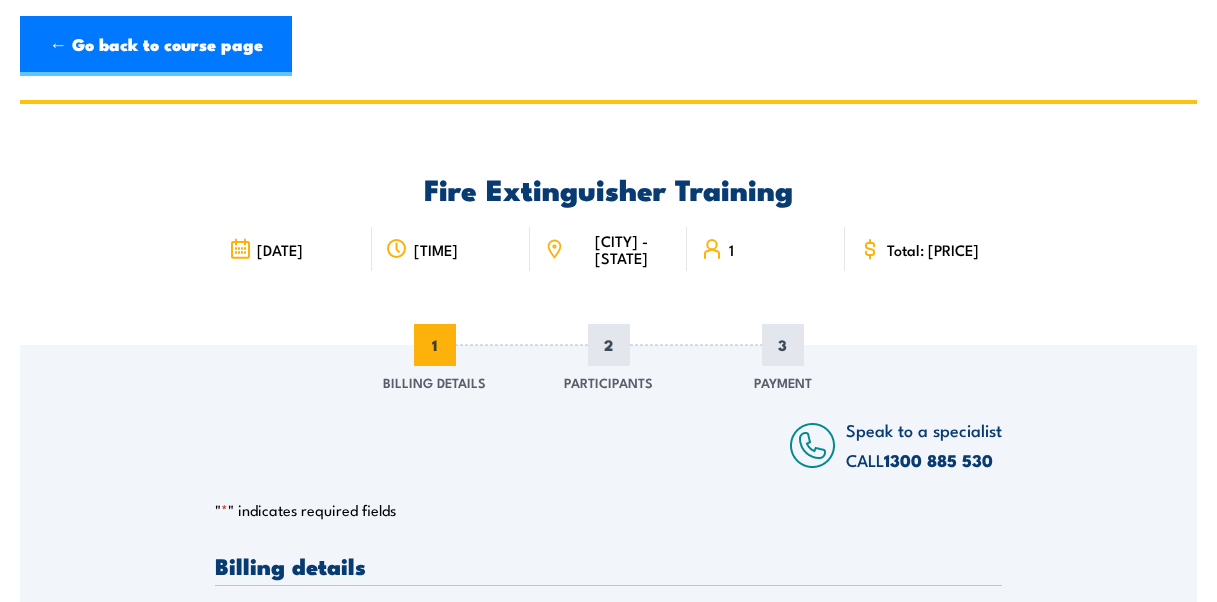 scroll, scrollTop: 0, scrollLeft: 0, axis: both 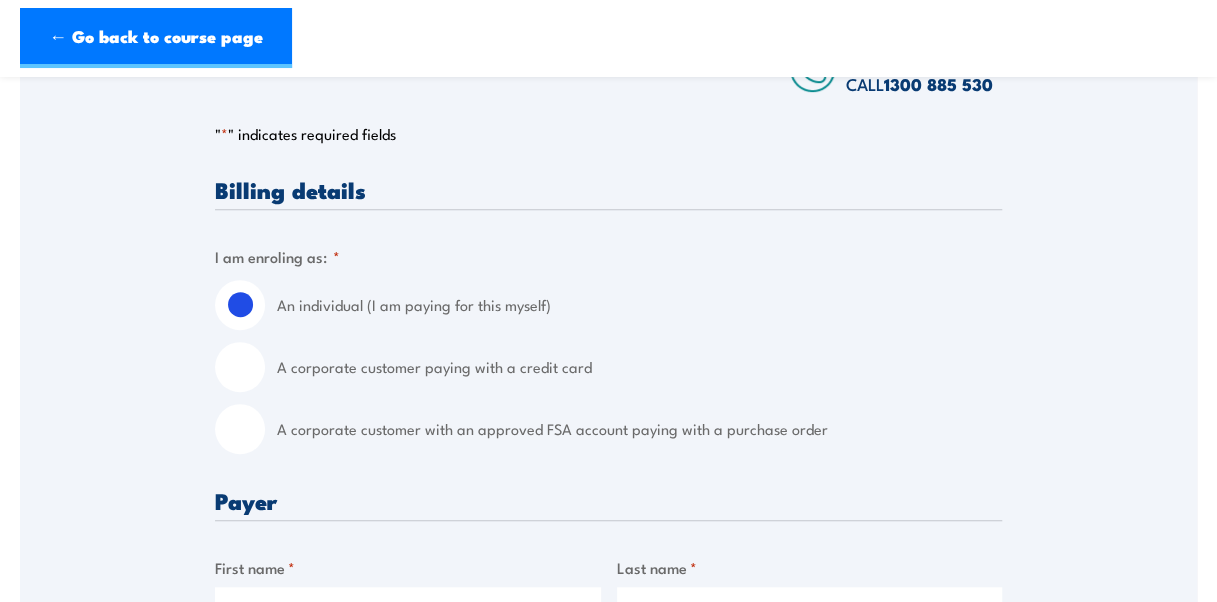 click on "A corporate customer paying with a credit card" at bounding box center [240, 367] 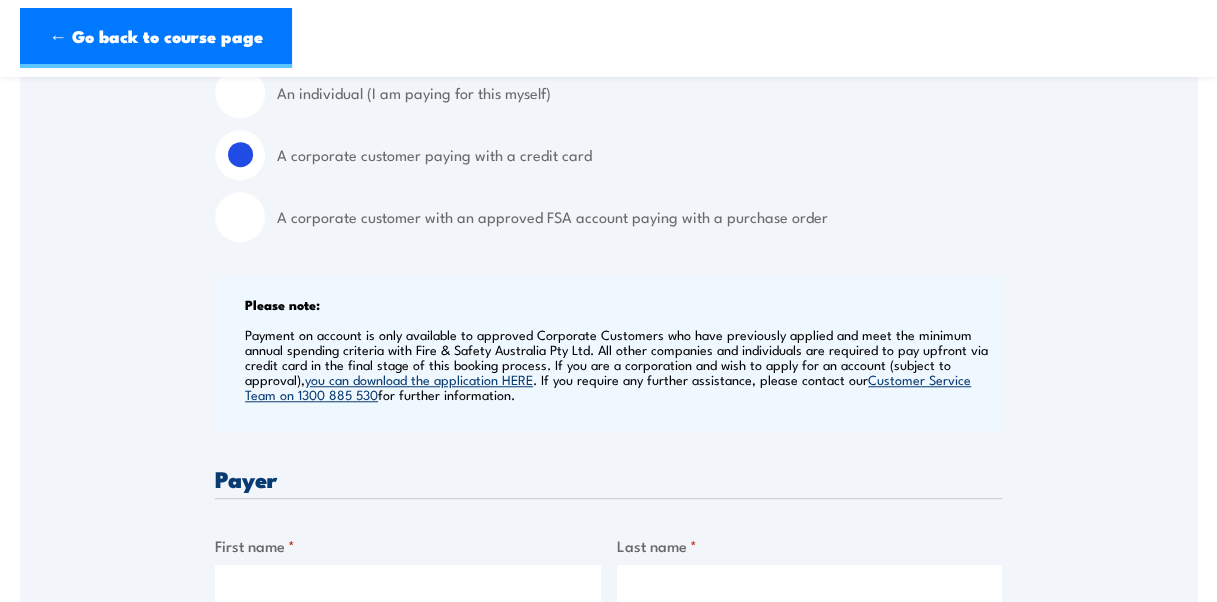 scroll, scrollTop: 589, scrollLeft: 0, axis: vertical 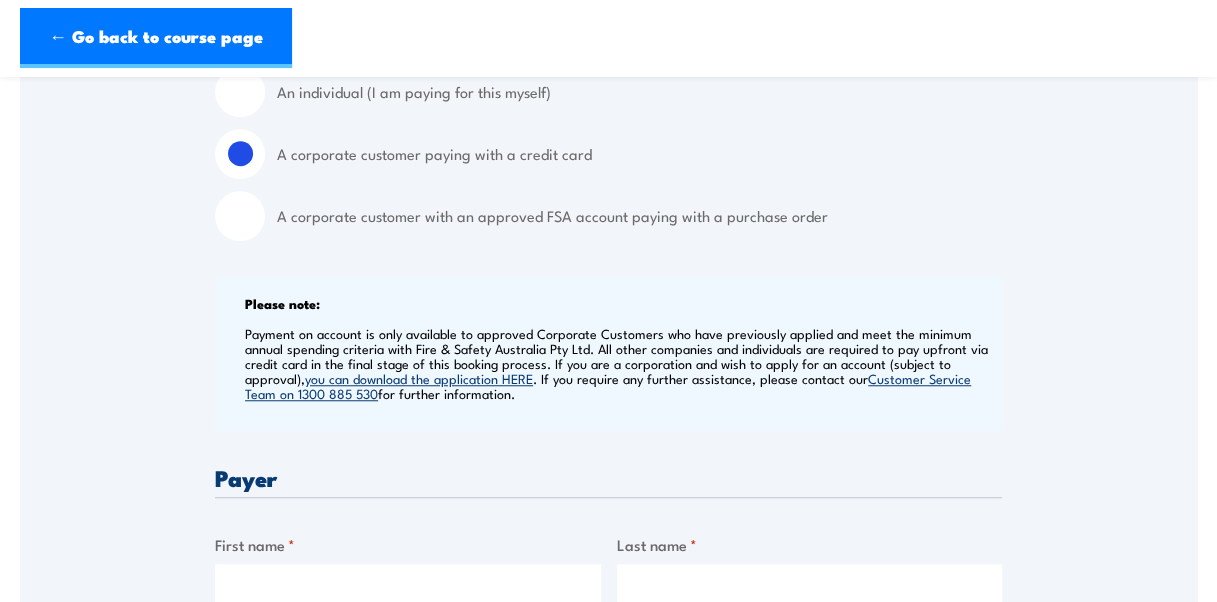 click on "An individual (I am paying for this myself)
A corporate customer paying with a credit card
A corporate customer with an approved FSA account paying with a purchase order" at bounding box center (608, 154) 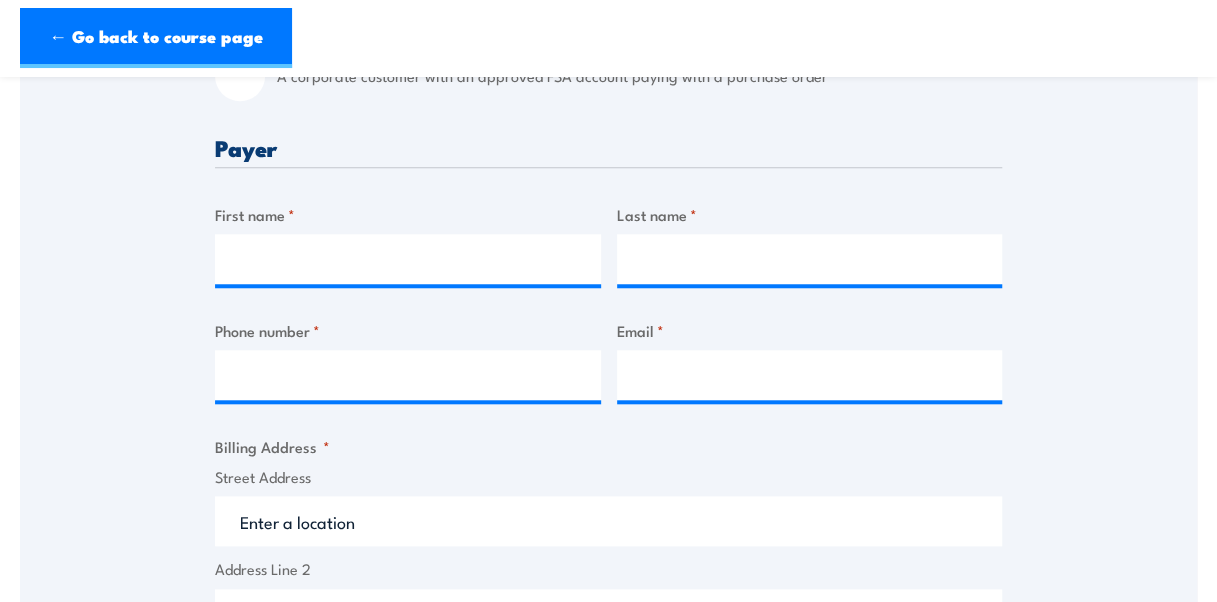 scroll, scrollTop: 726, scrollLeft: 0, axis: vertical 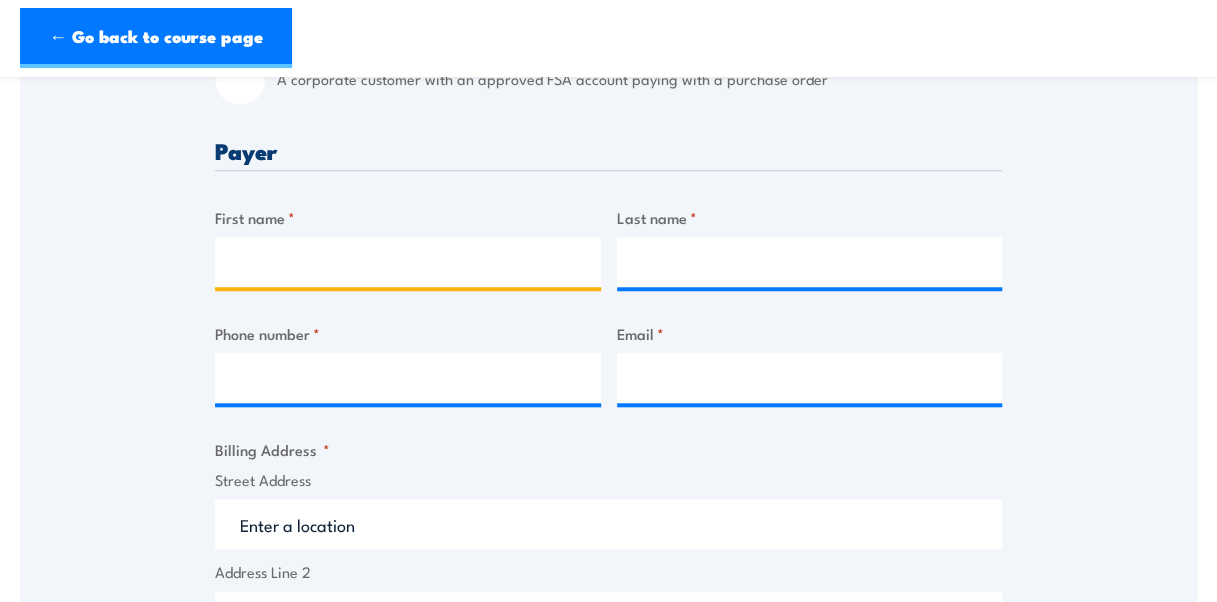 click on "First name *" at bounding box center (408, 262) 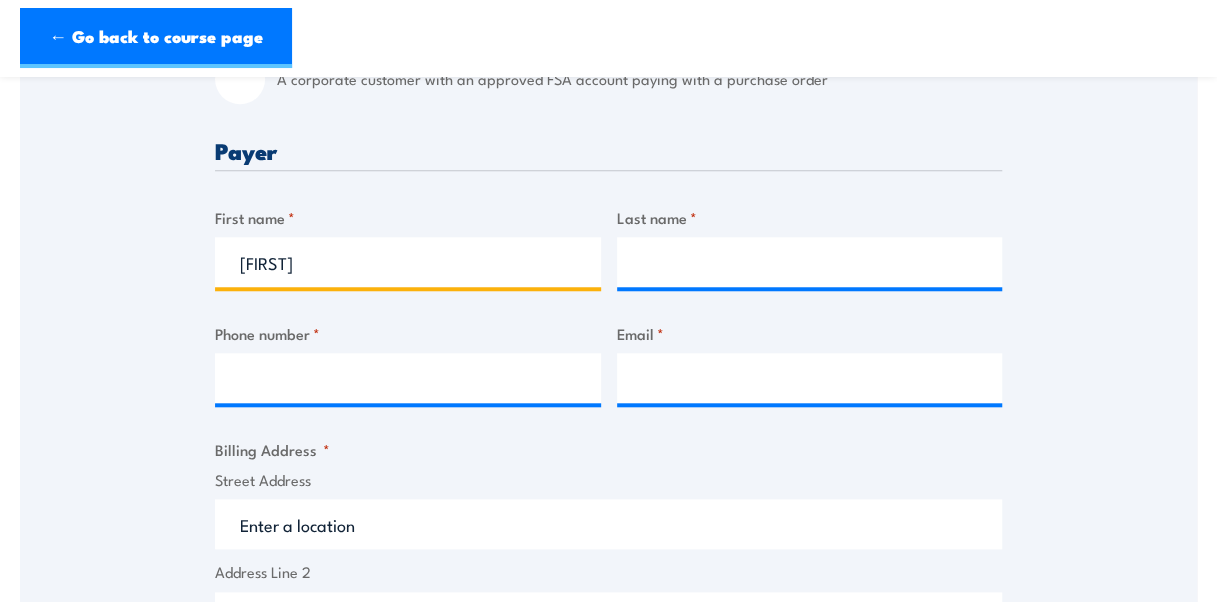 type on "[FIRST]" 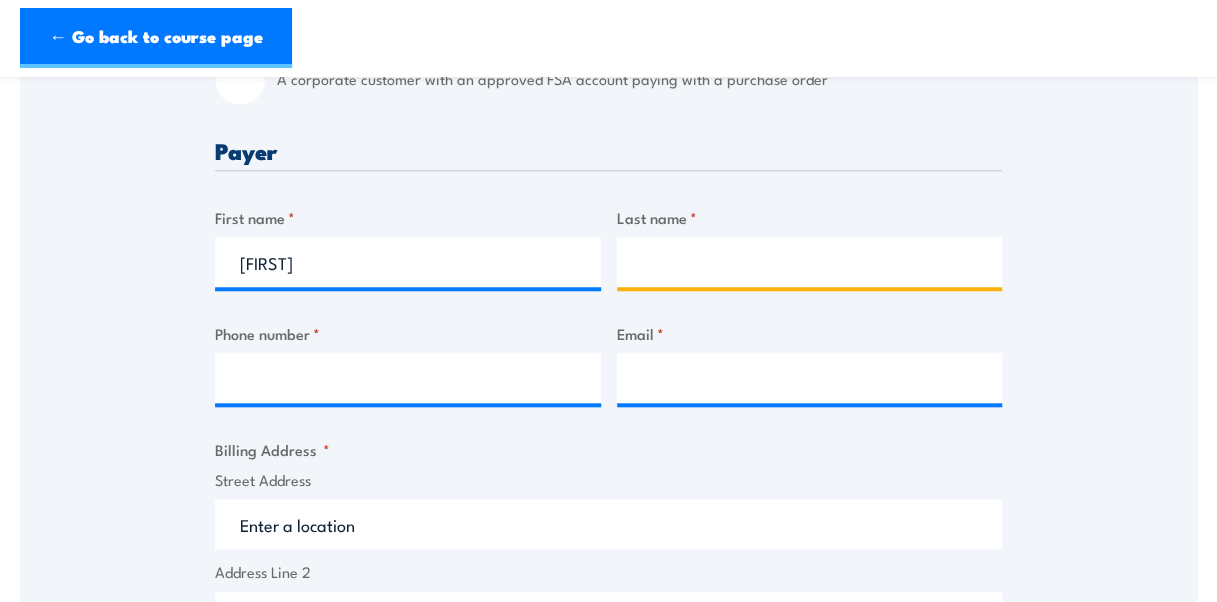 type on "[LAST]" 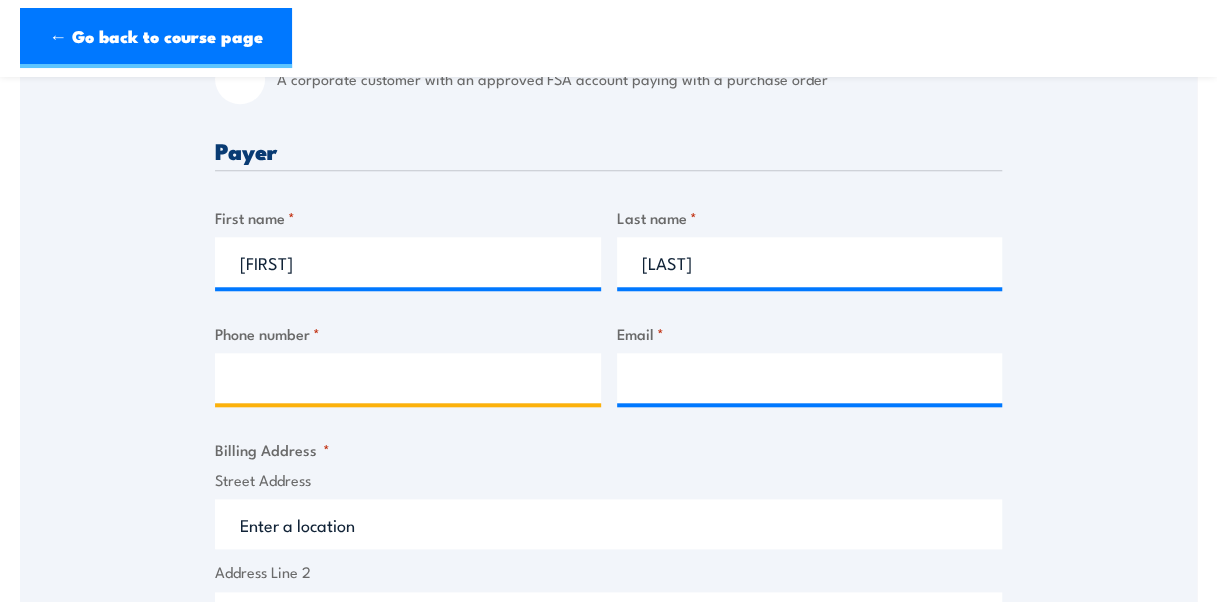 type on "[PHONE]" 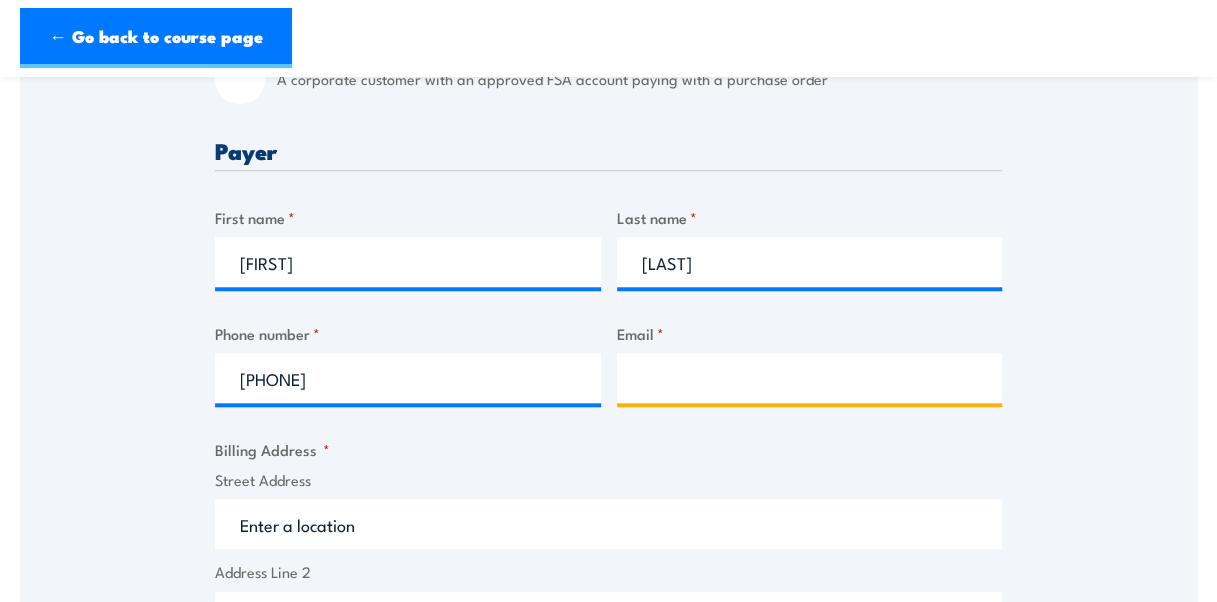 type on "[EMAIL]" 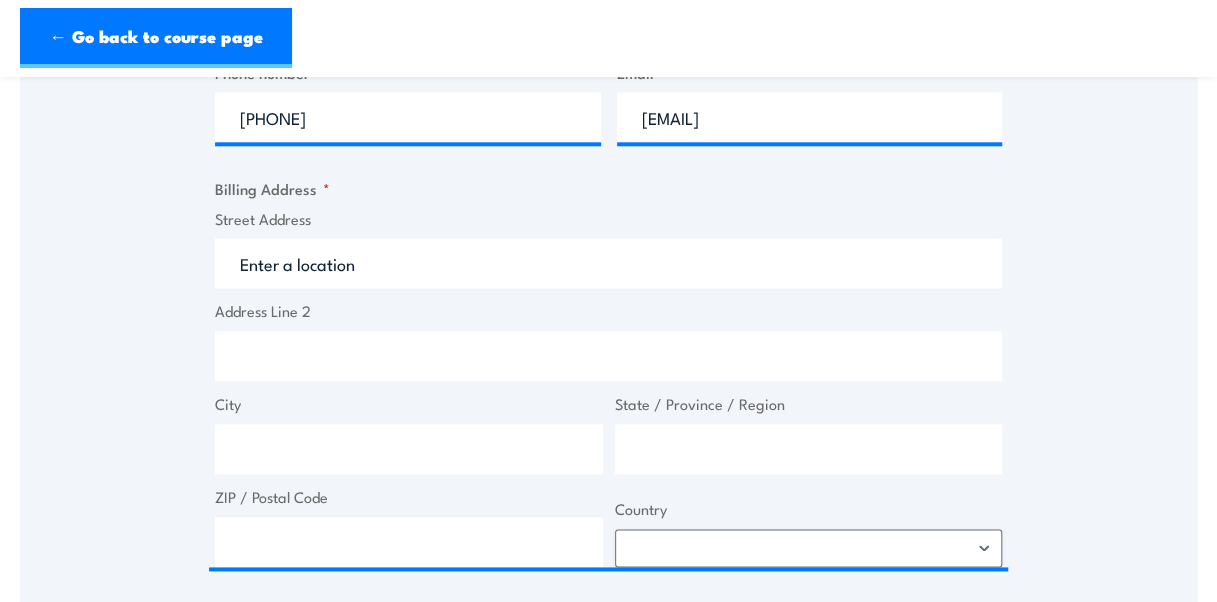 scroll, scrollTop: 989, scrollLeft: 0, axis: vertical 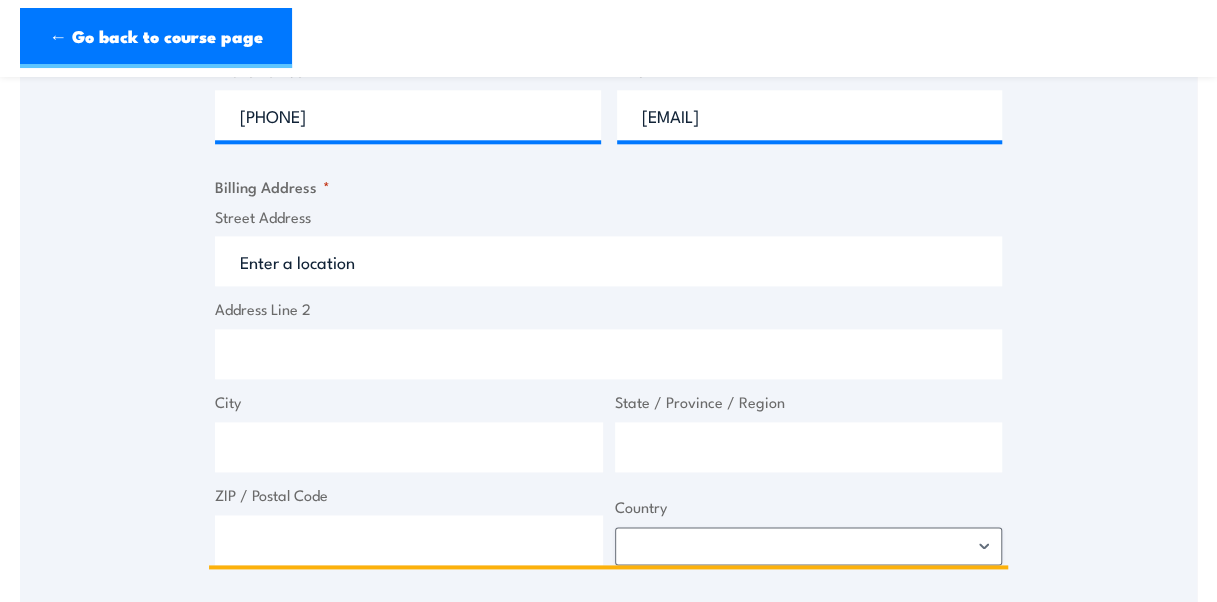 click on "Street Address" at bounding box center [608, 261] 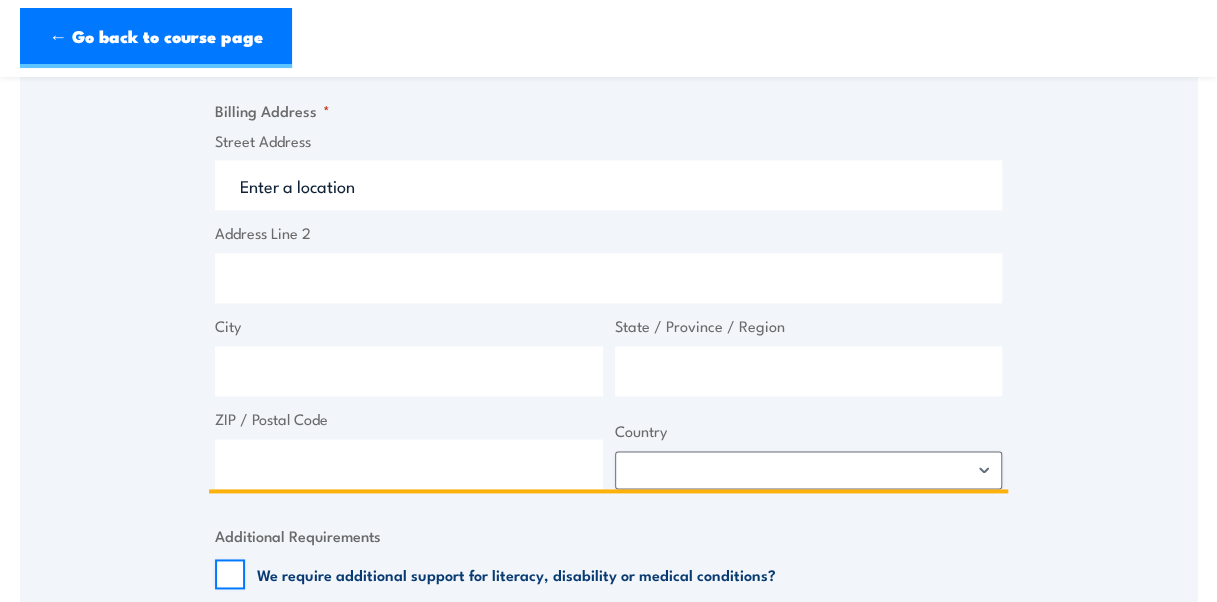 scroll, scrollTop: 1067, scrollLeft: 0, axis: vertical 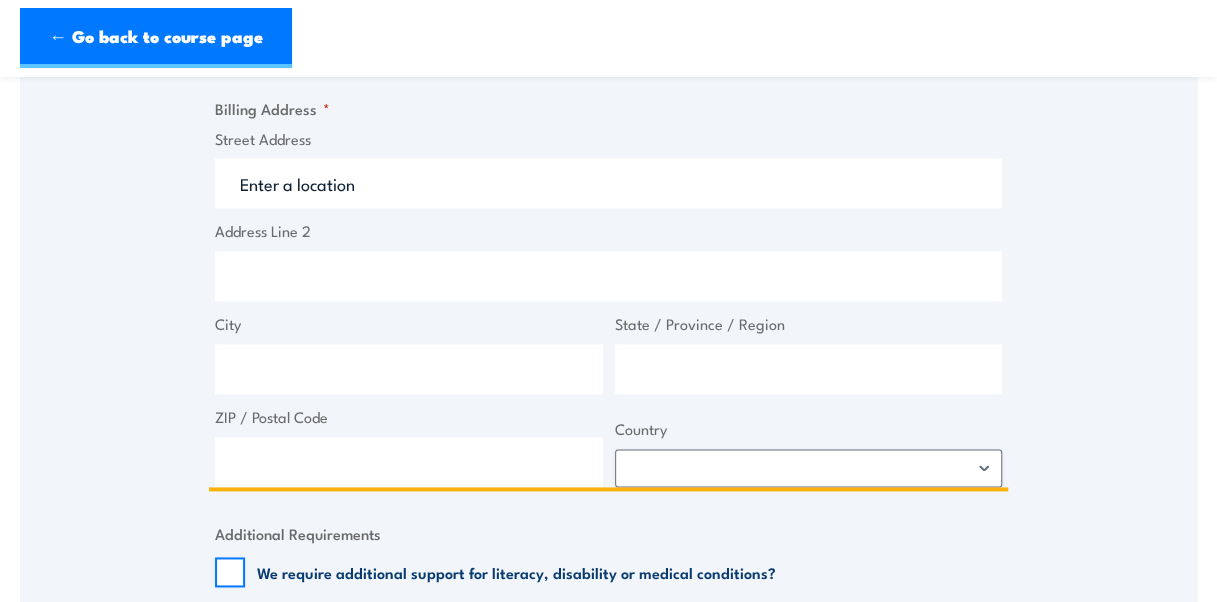 type on "1" 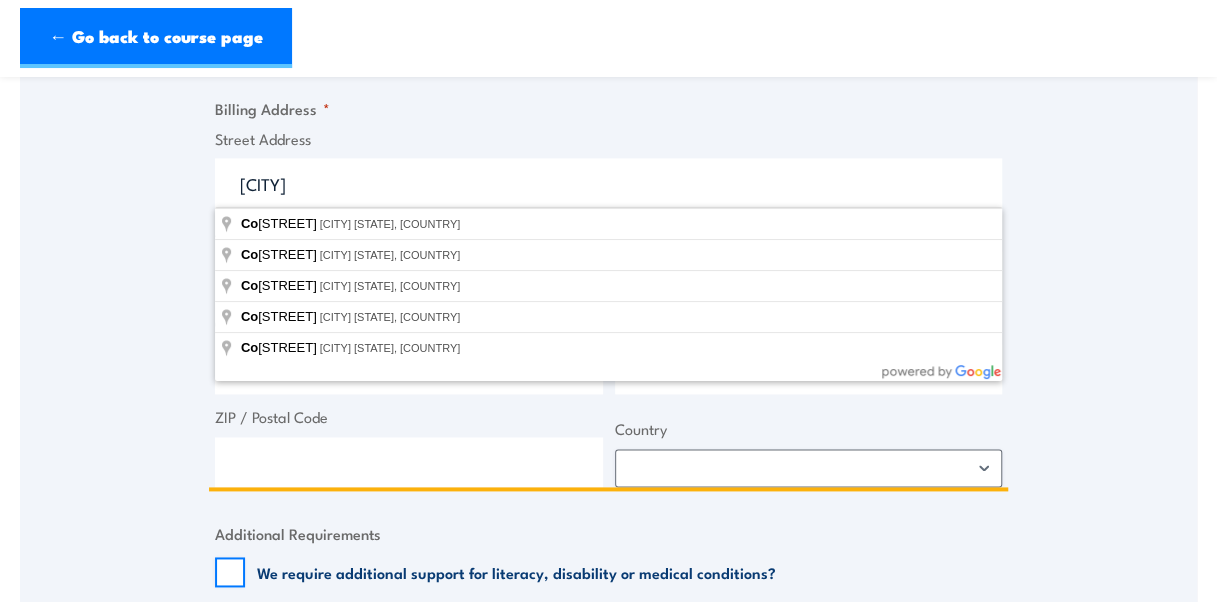 type on "c" 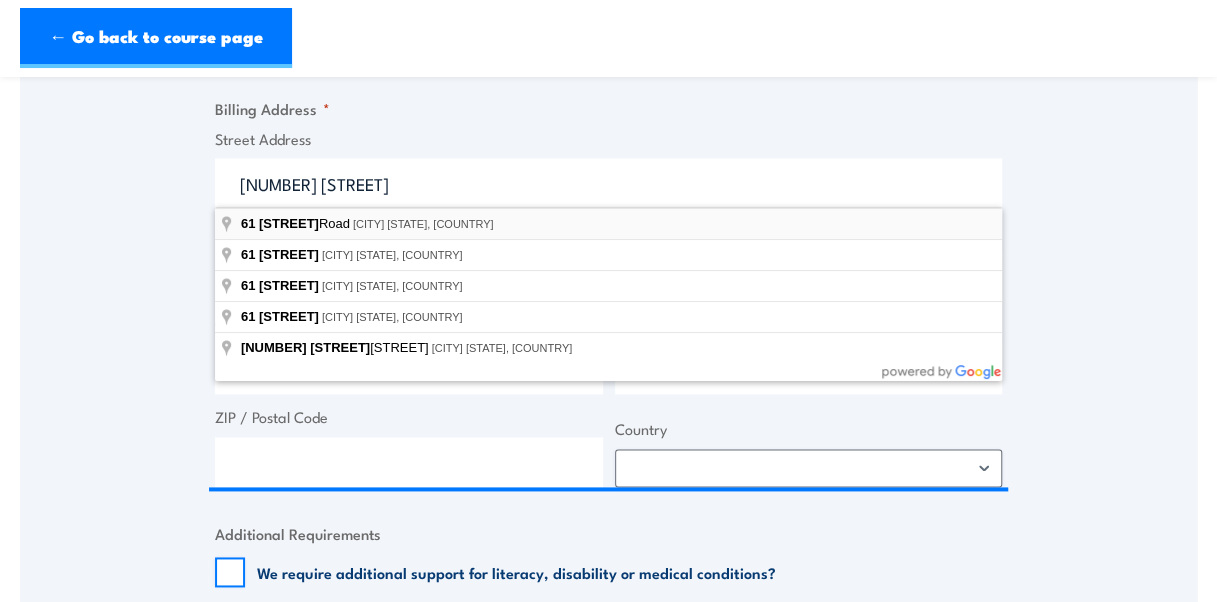 type on "[NUMBER] [STREET], [CITY] [STATE], [COUNTRY]" 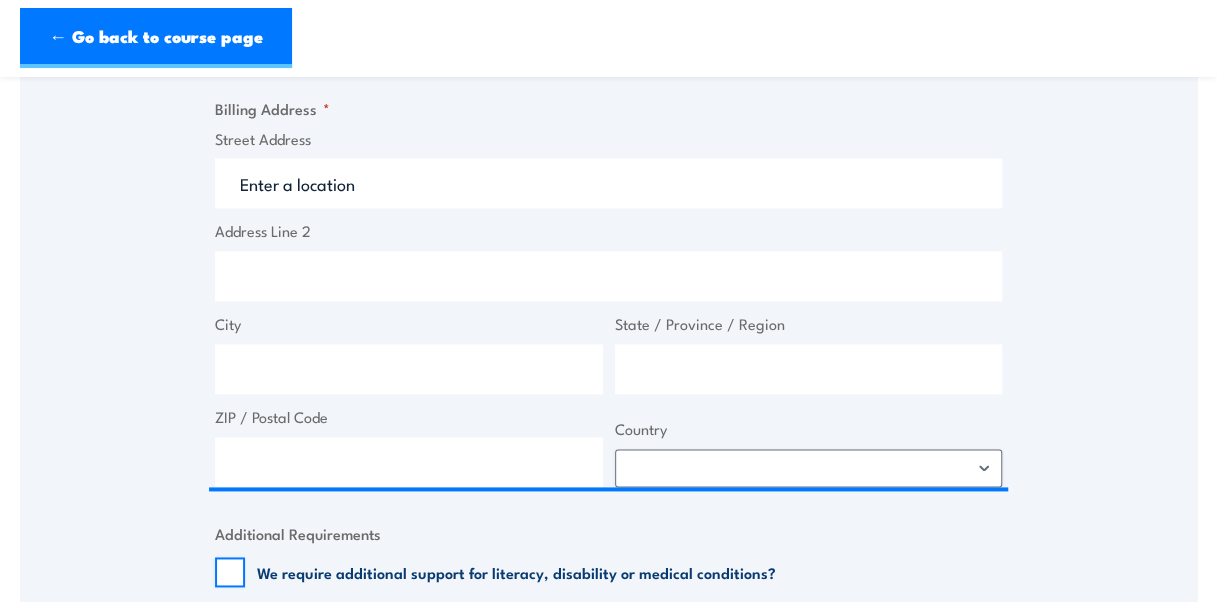 type on "[NUMBER] [STREET]" 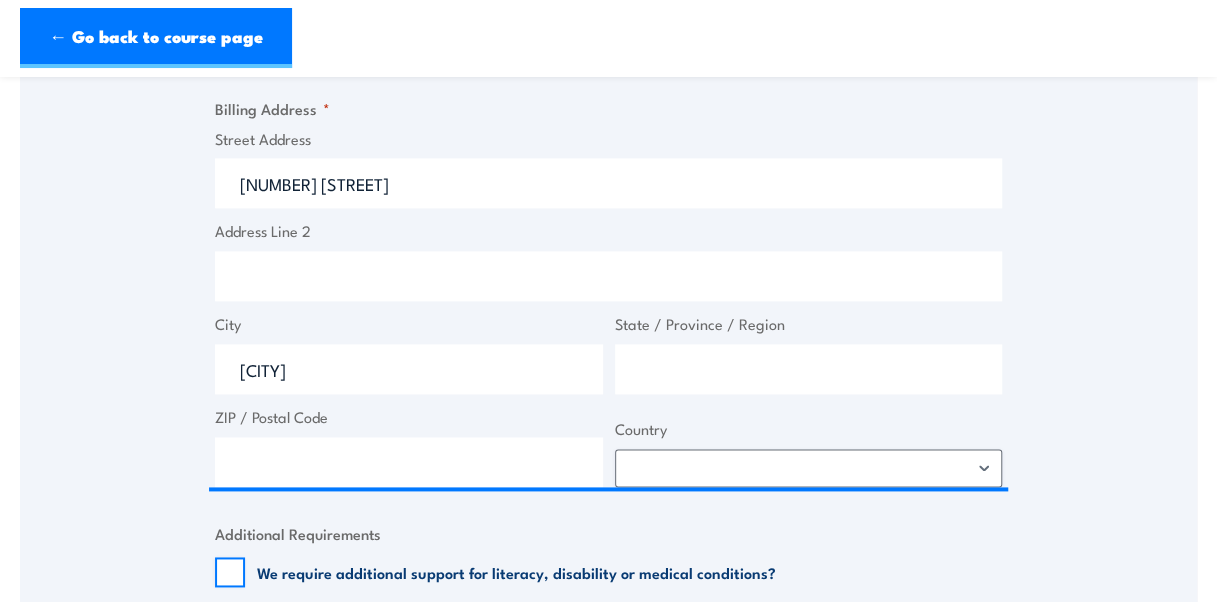 type on "[STATE]" 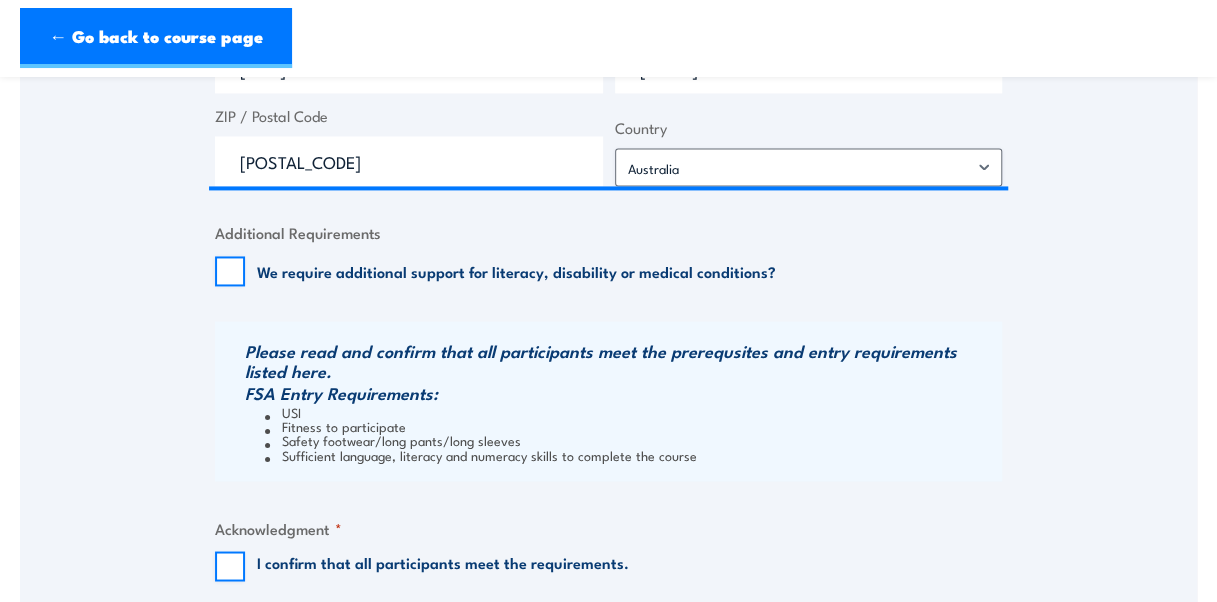 scroll, scrollTop: 1377, scrollLeft: 0, axis: vertical 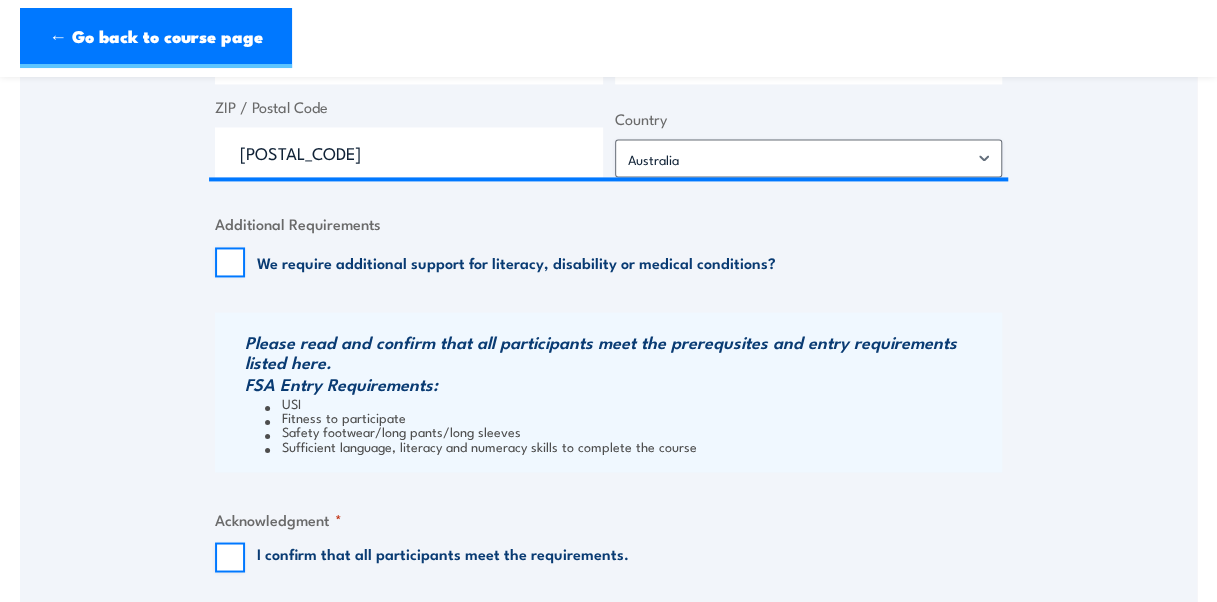 click on "Speak to a specialist
CALL  [PHONE]
CALL  [PHONE]
" * " indicates required fields
1 Billing Details 2 Participants 3 Payment
Billing details I am enroling as: *
An individual (I am paying for this myself)
A corporate customer paying with a credit card
*" at bounding box center (608, -159) 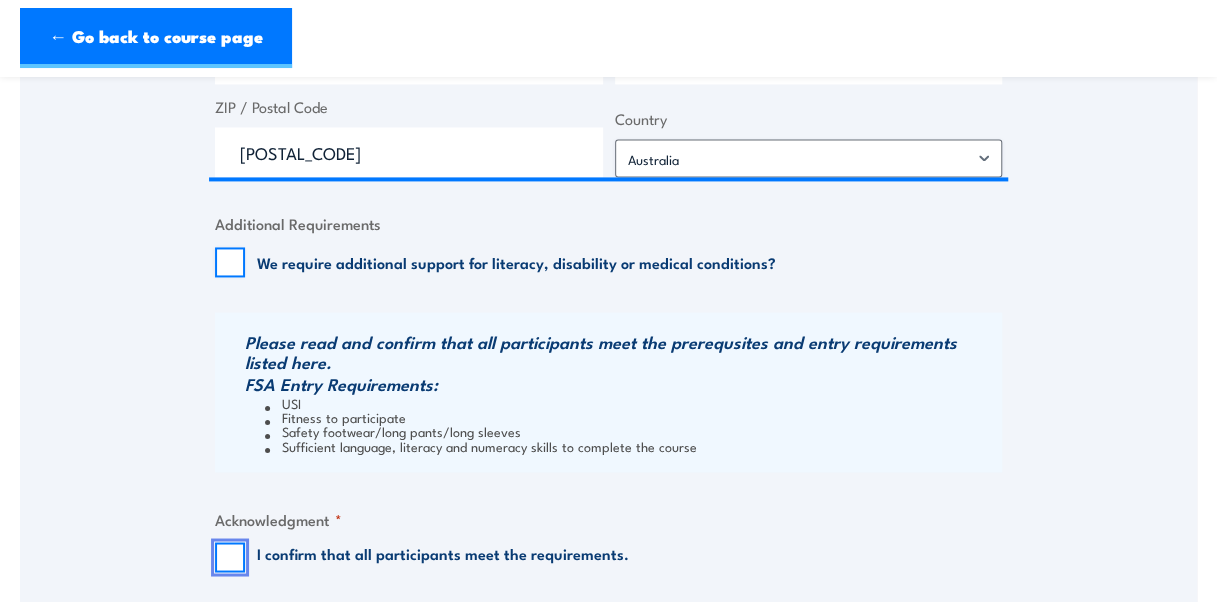 click on "I confirm that all participants meet the requirements." at bounding box center [230, 557] 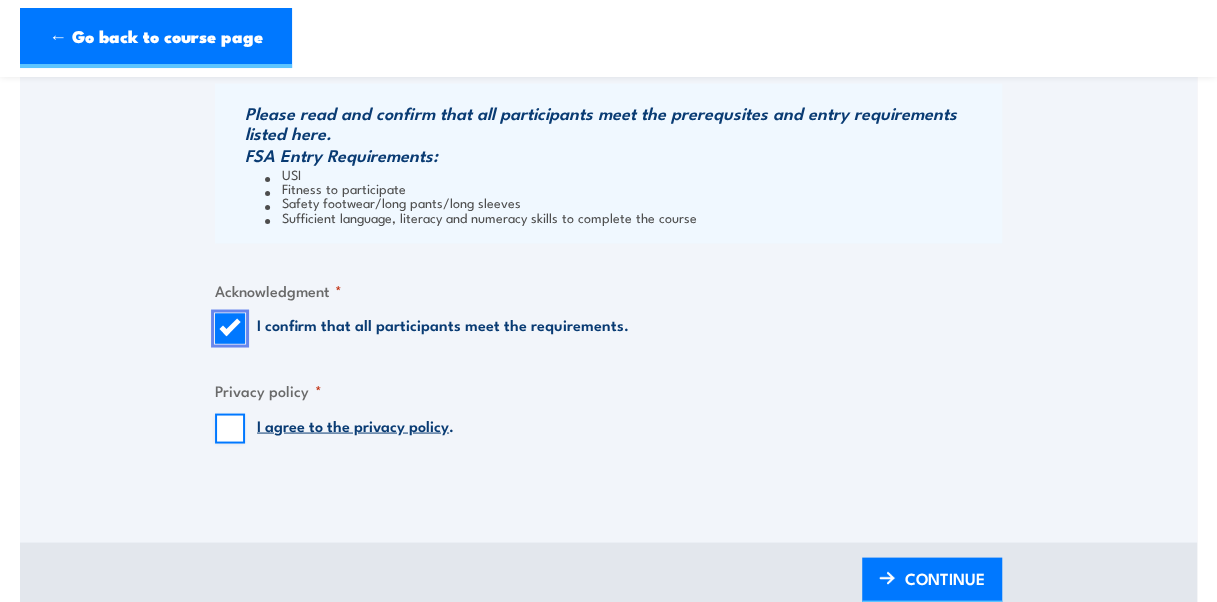 scroll, scrollTop: 1623, scrollLeft: 0, axis: vertical 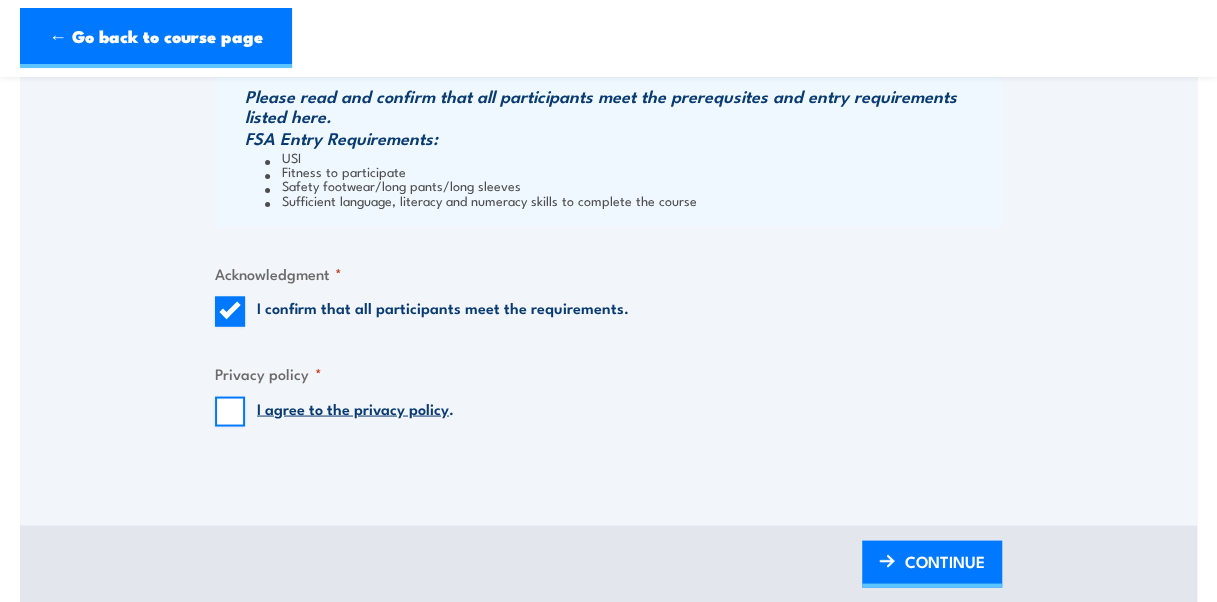 click on "Speak to a specialist
CALL  [PHONE]
CALL  [PHONE]
" * " indicates required fields
1 Billing Details 2 Participants 3 Payment
Billing details I am enroling as: *
An individual (I am paying for this myself)
A corporate customer paying with a credit card
*" at bounding box center [608, -405] 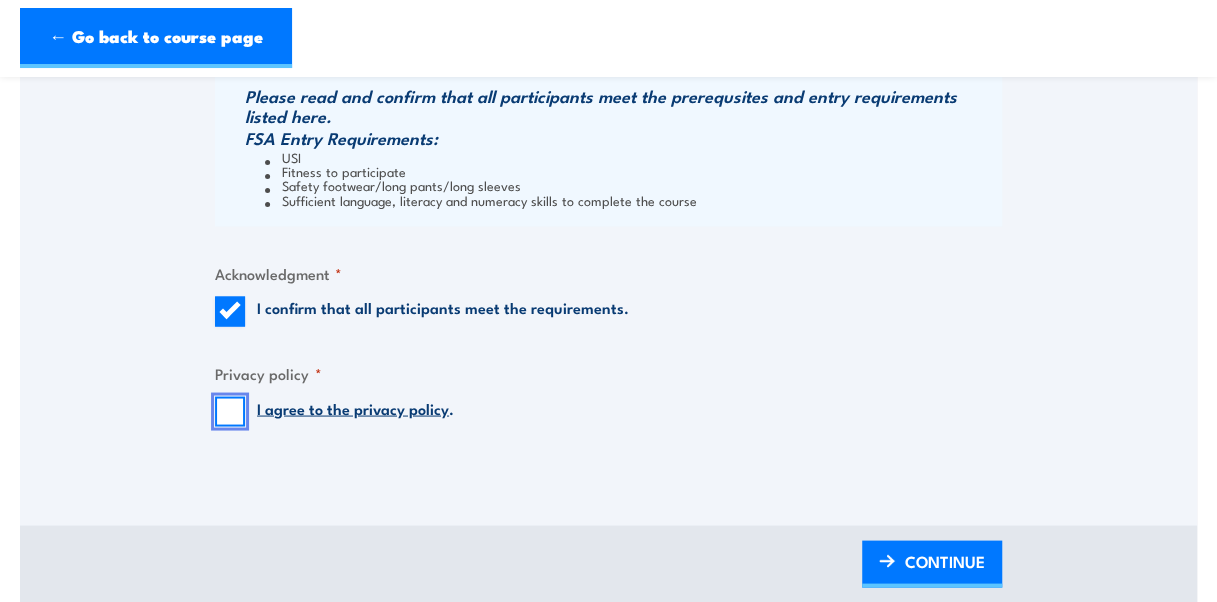 click on "I agree to the privacy policy ." at bounding box center (230, 411) 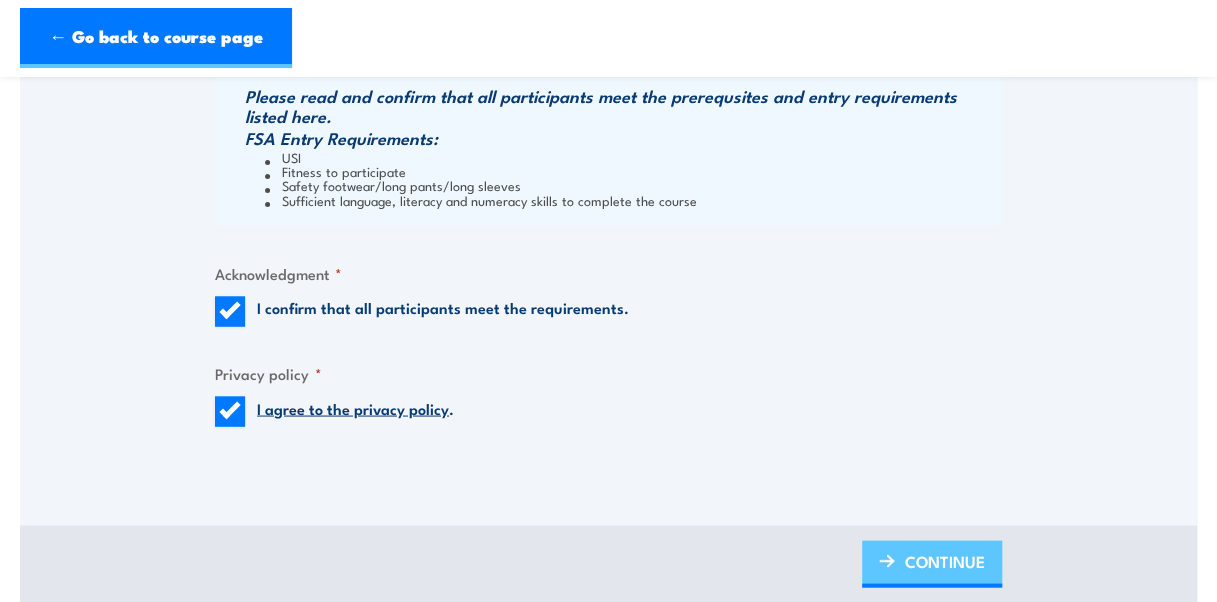 click on "CONTINUE" at bounding box center (932, 563) 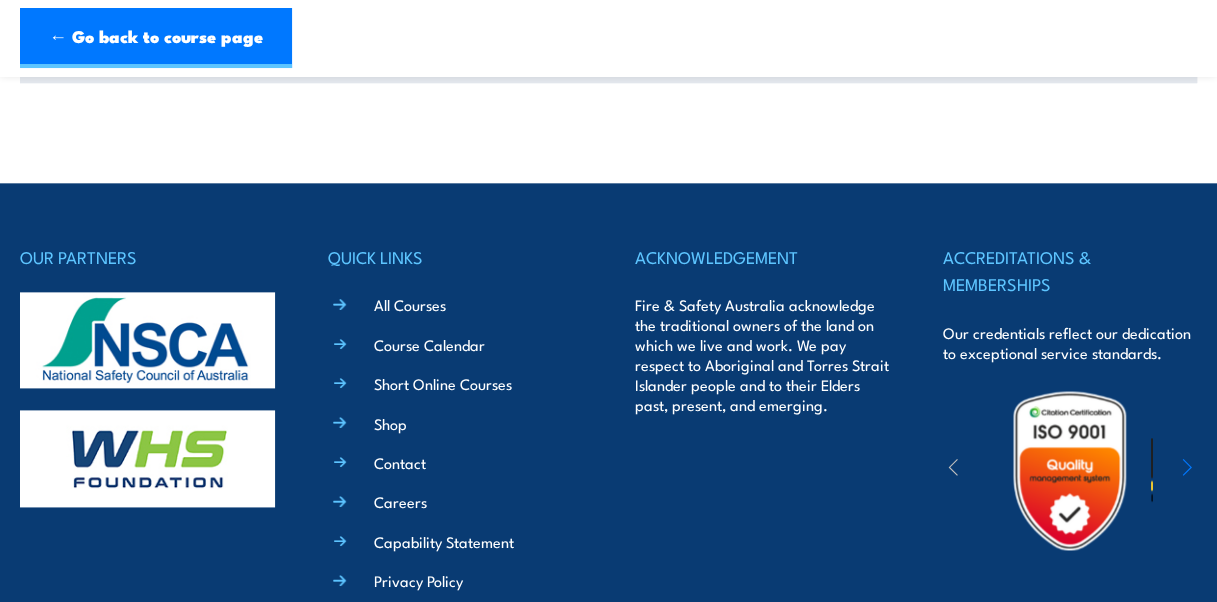 scroll, scrollTop: 196, scrollLeft: 0, axis: vertical 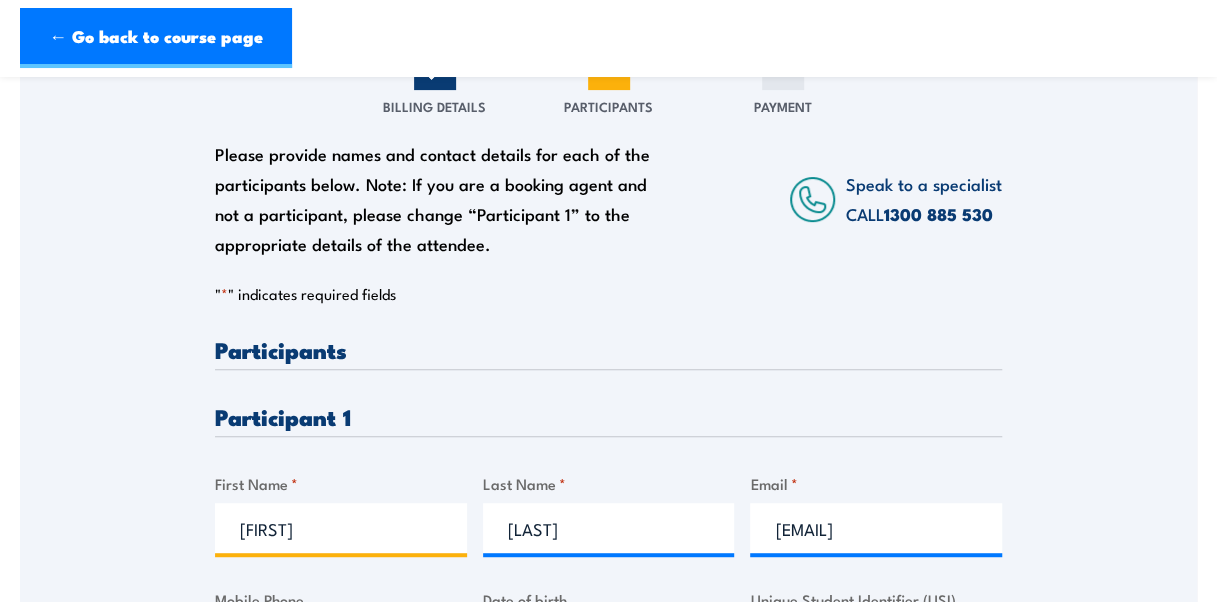click on "[FIRST]" at bounding box center [341, 528] 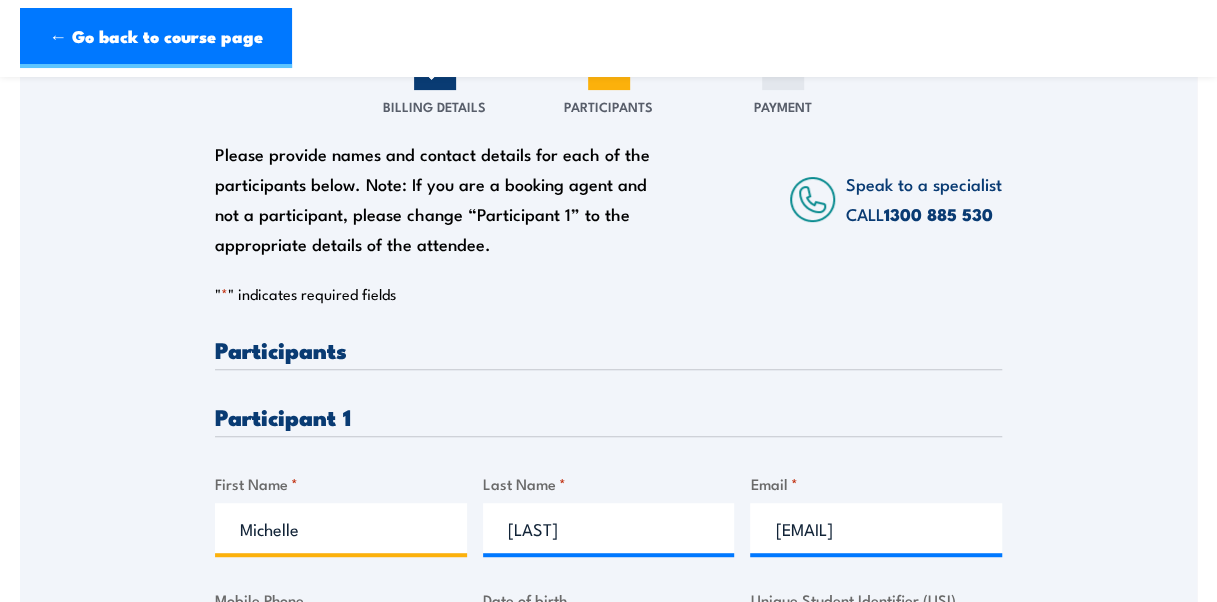 type on "Michelle" 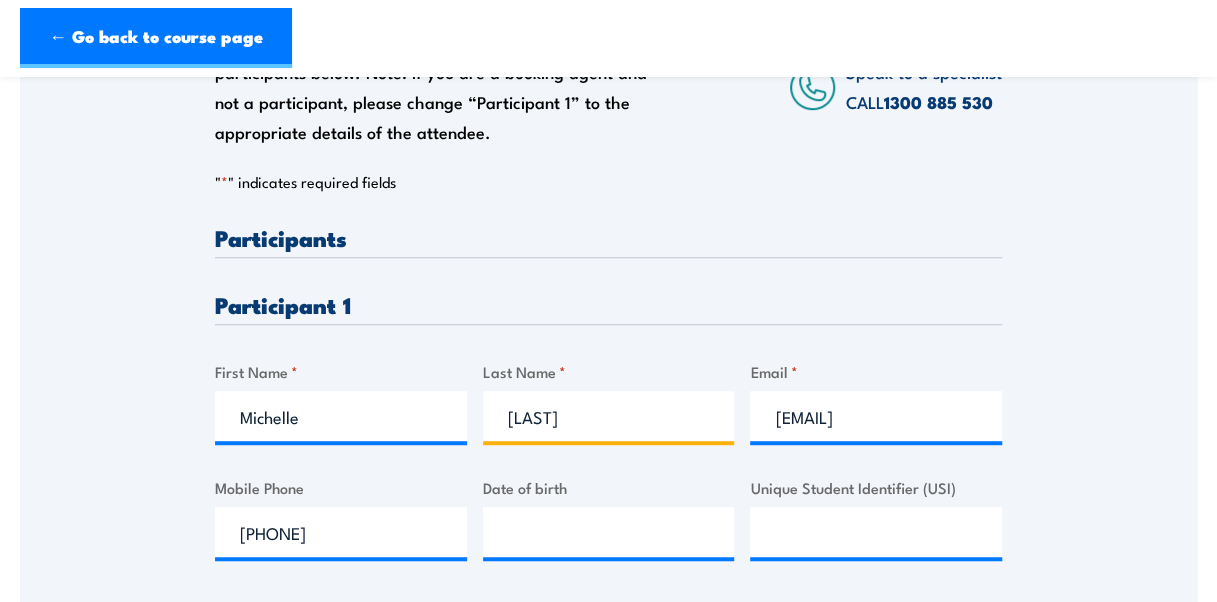 scroll, scrollTop: 395, scrollLeft: 0, axis: vertical 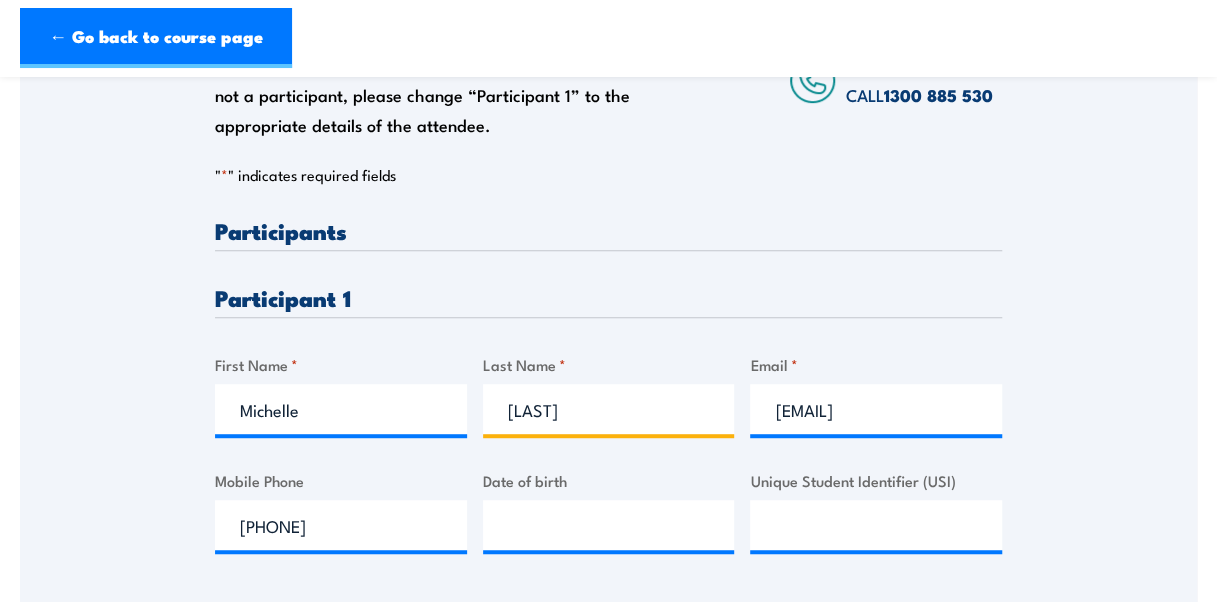 type on "[LAST]" 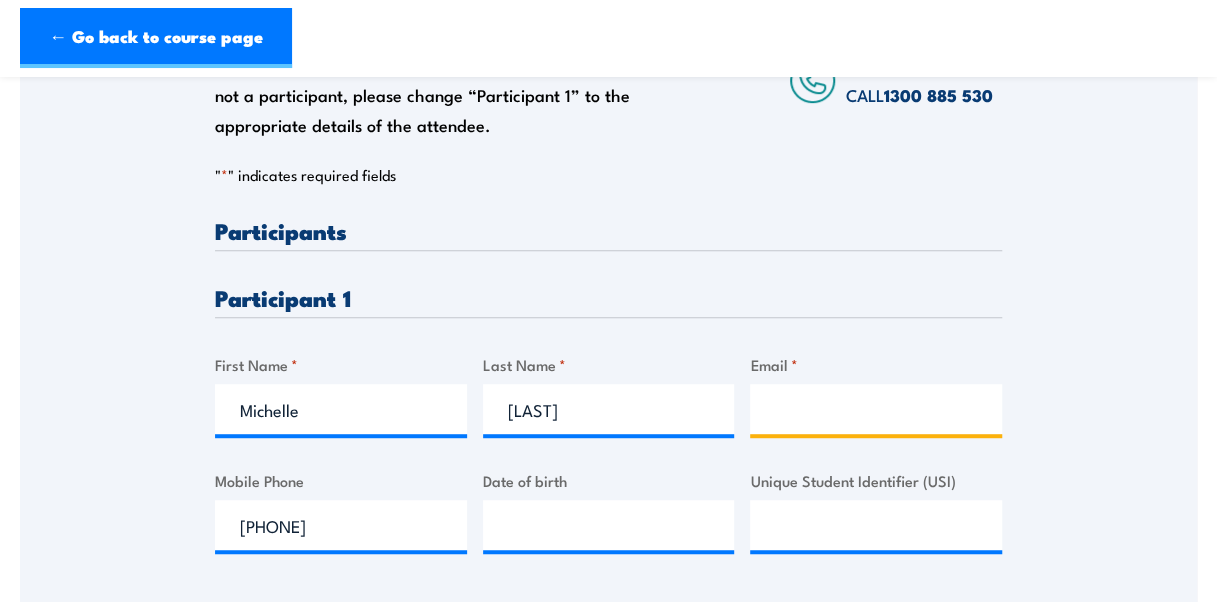 type 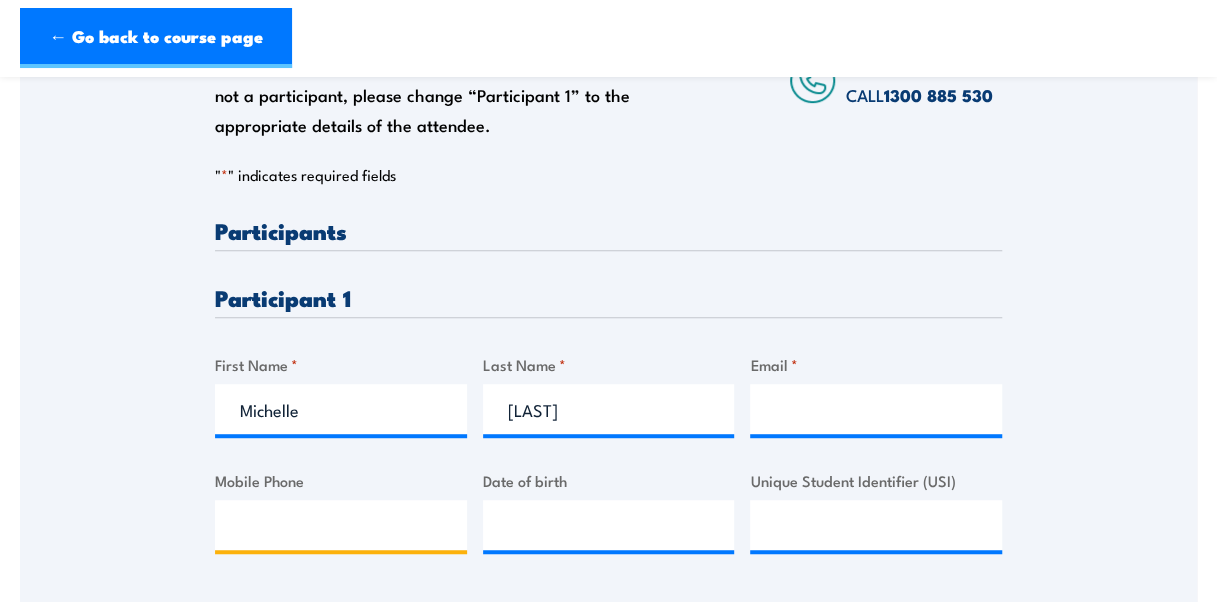 paste on "[PHONE]" 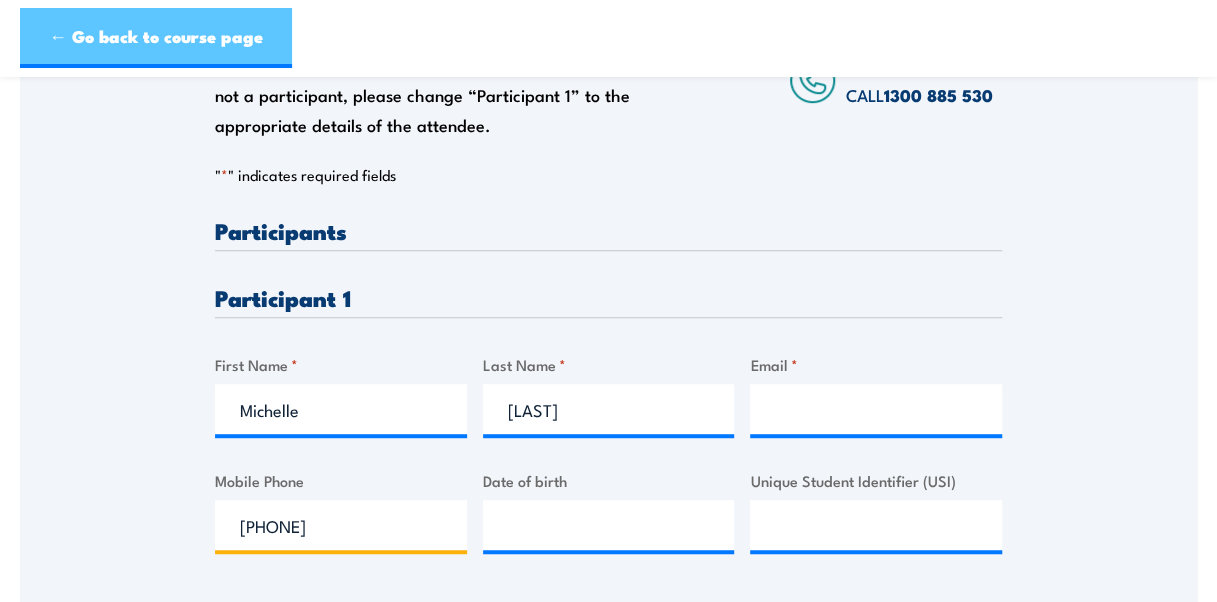 type on "[PHONE]" 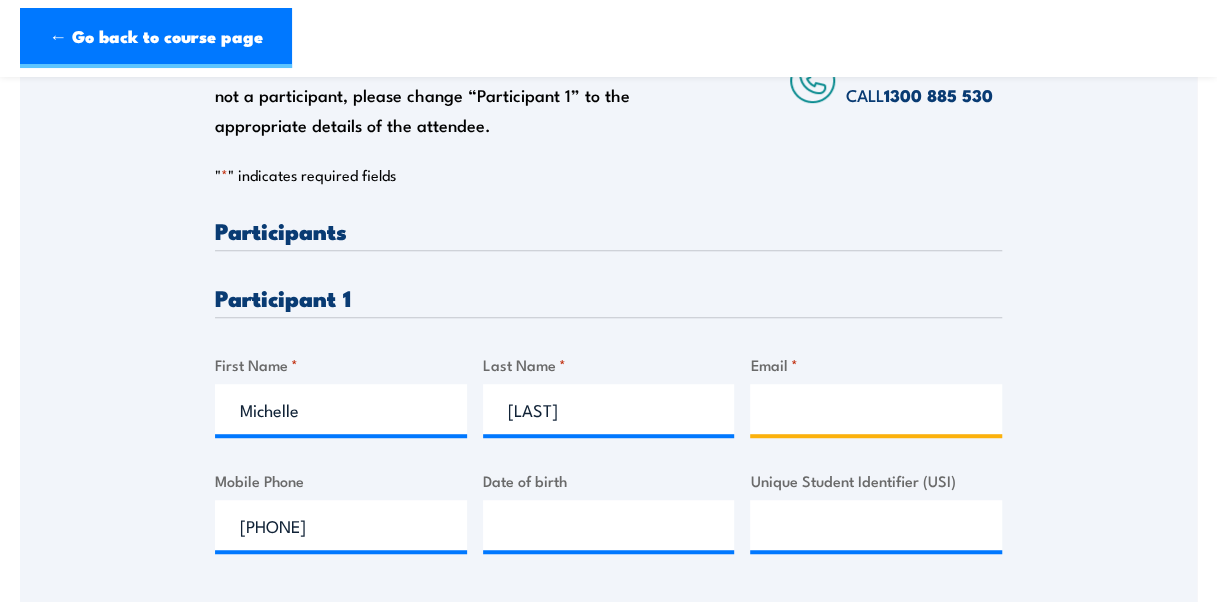 paste on "[EMAIL]" 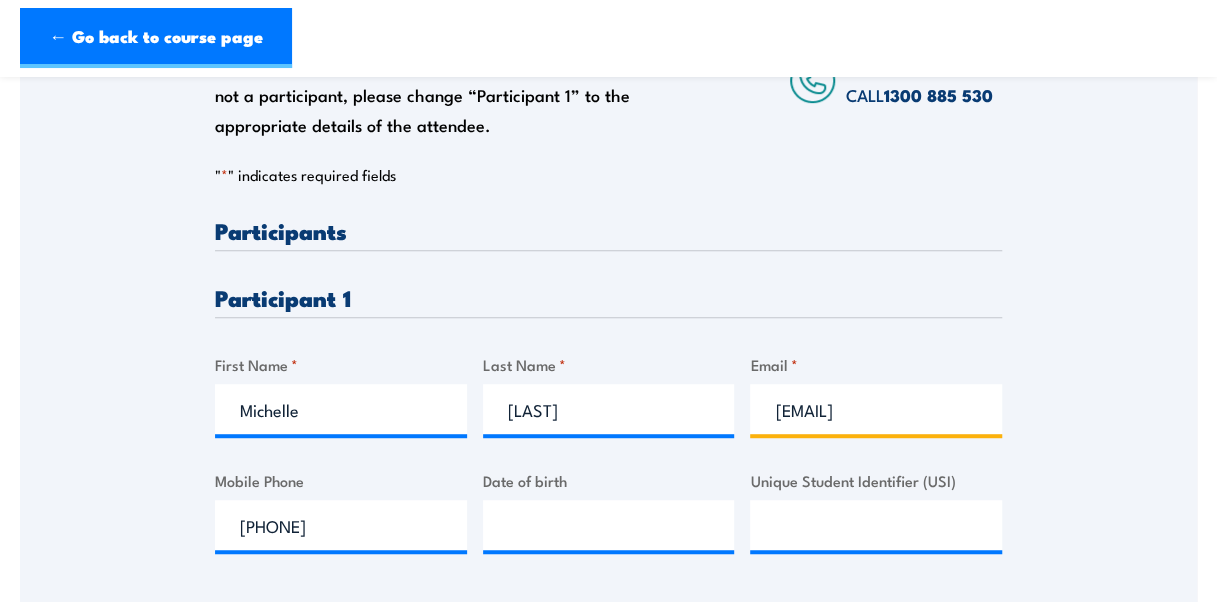 scroll, scrollTop: 0, scrollLeft: 52, axis: horizontal 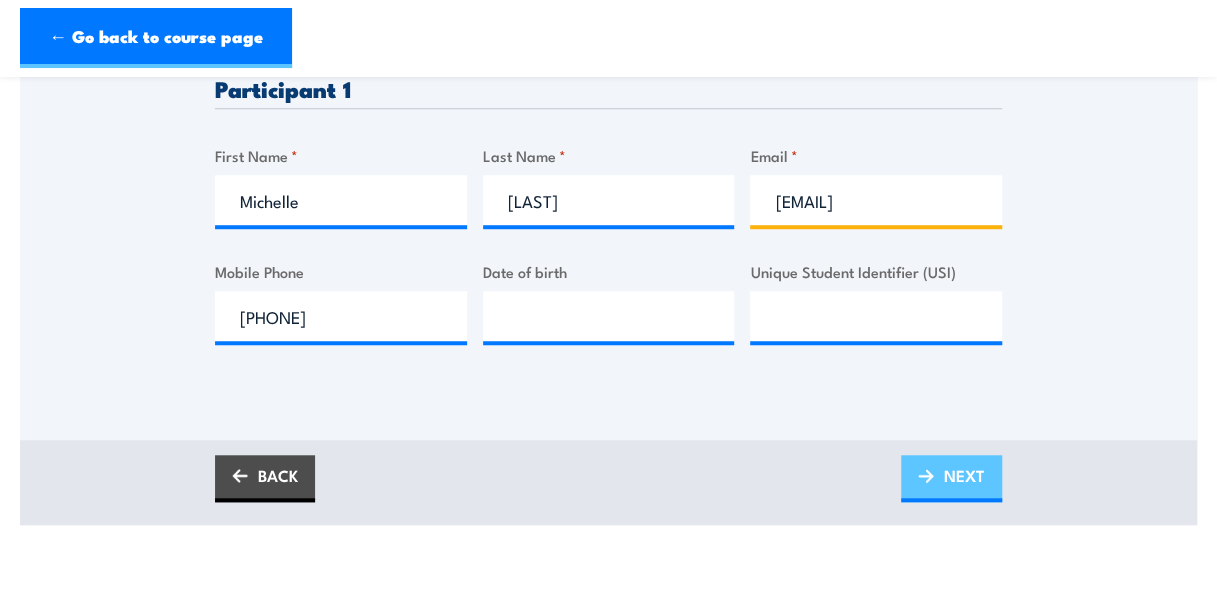 type on "[EMAIL]" 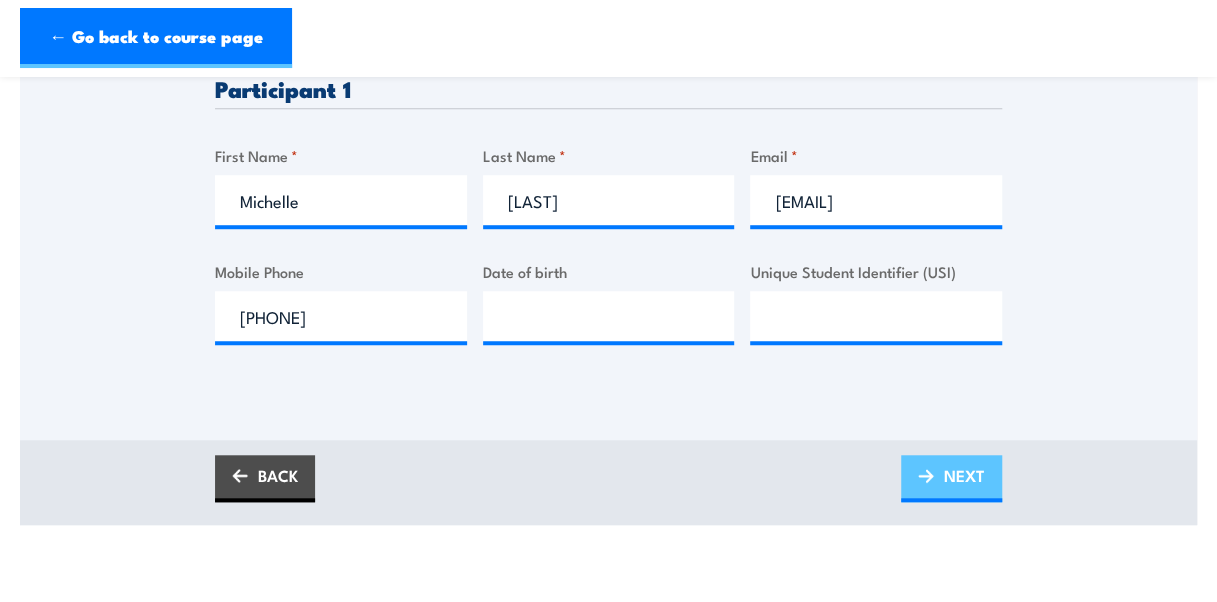 scroll, scrollTop: 0, scrollLeft: 0, axis: both 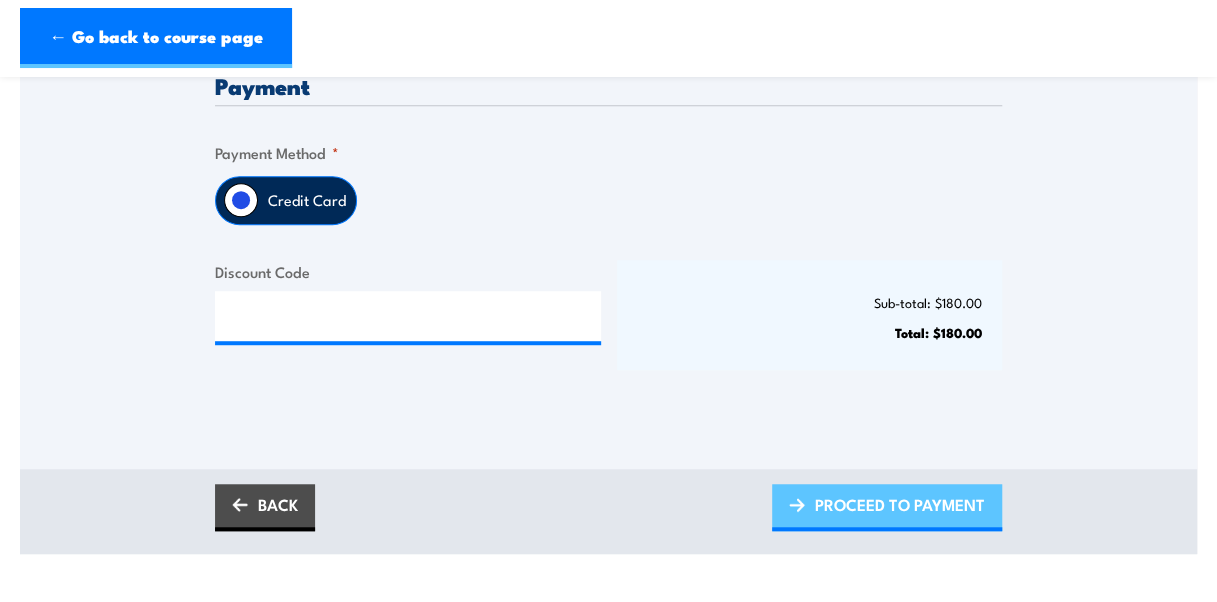 click on "PROCEED TO PAYMENT" at bounding box center [900, 504] 